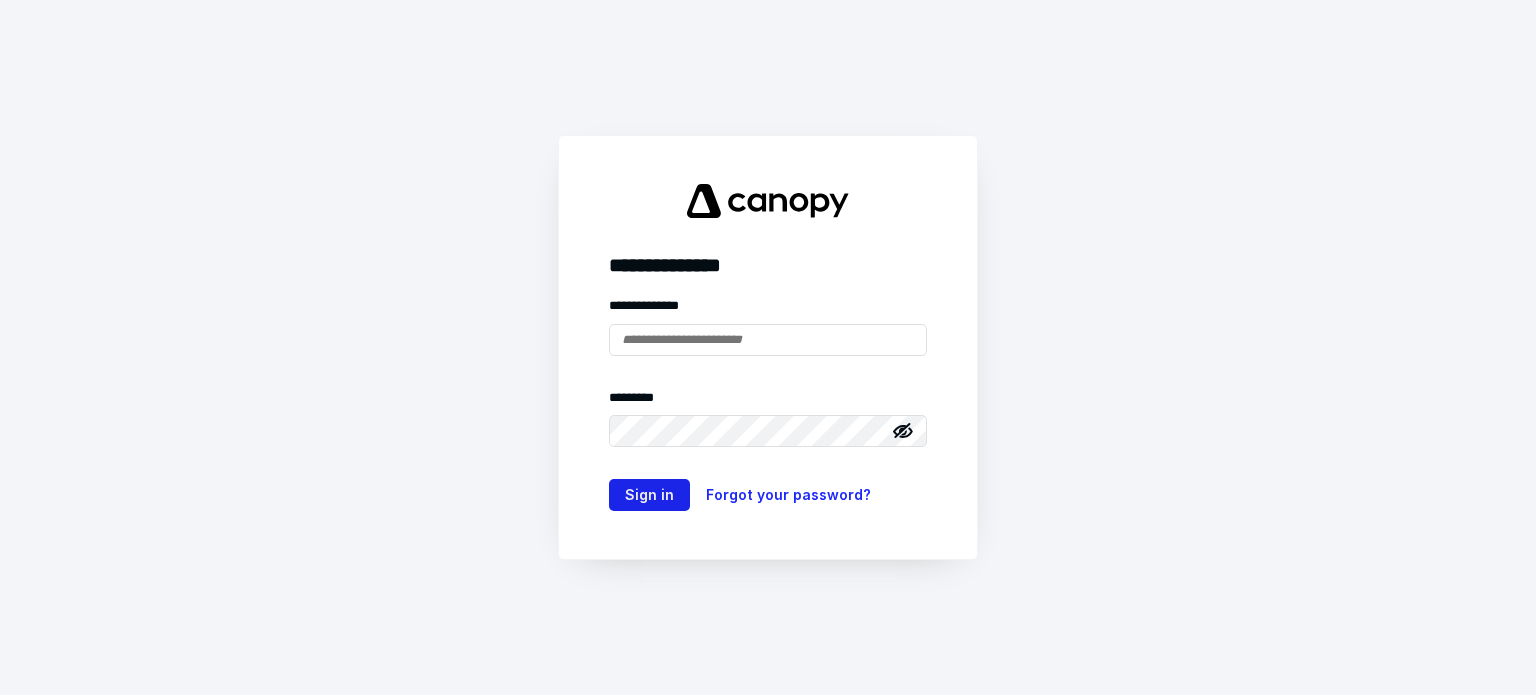 scroll, scrollTop: 0, scrollLeft: 0, axis: both 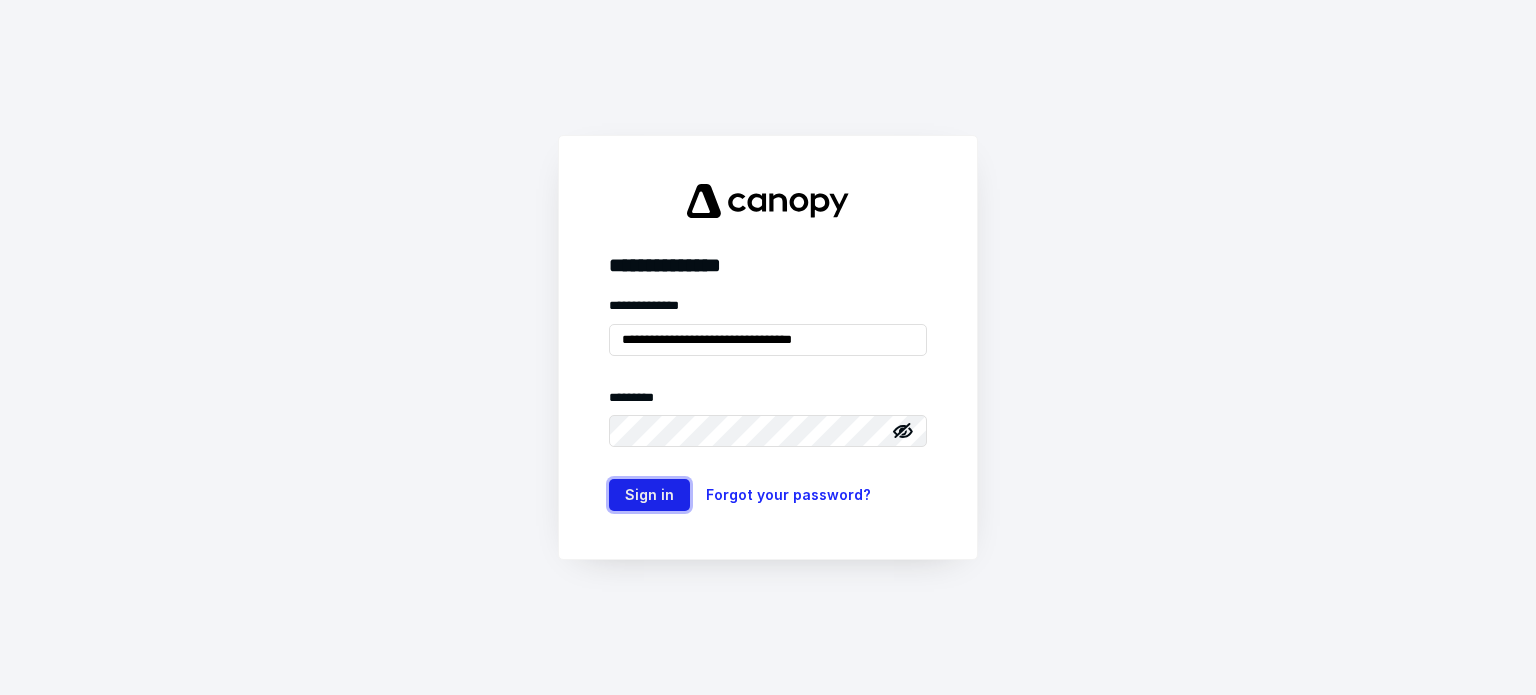 click on "Sign in" at bounding box center [649, 495] 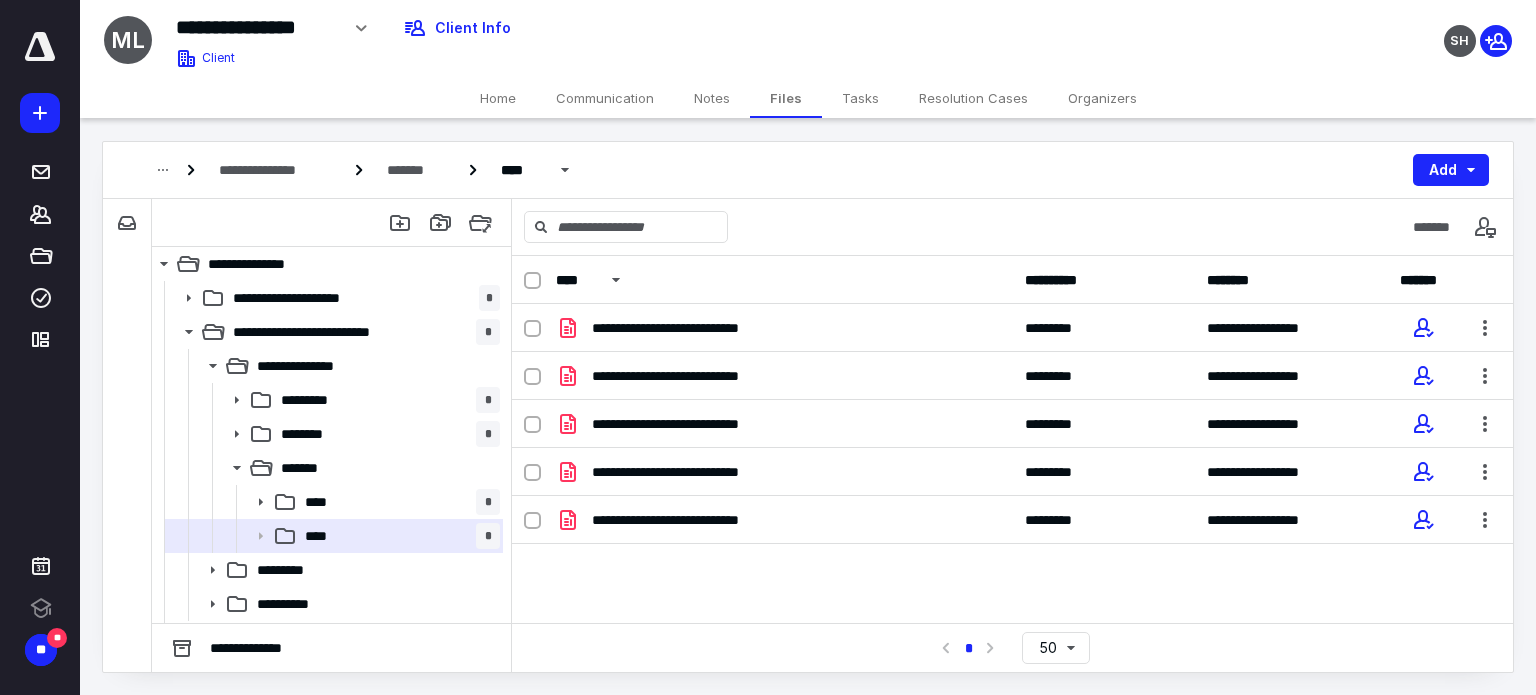 scroll, scrollTop: 0, scrollLeft: 0, axis: both 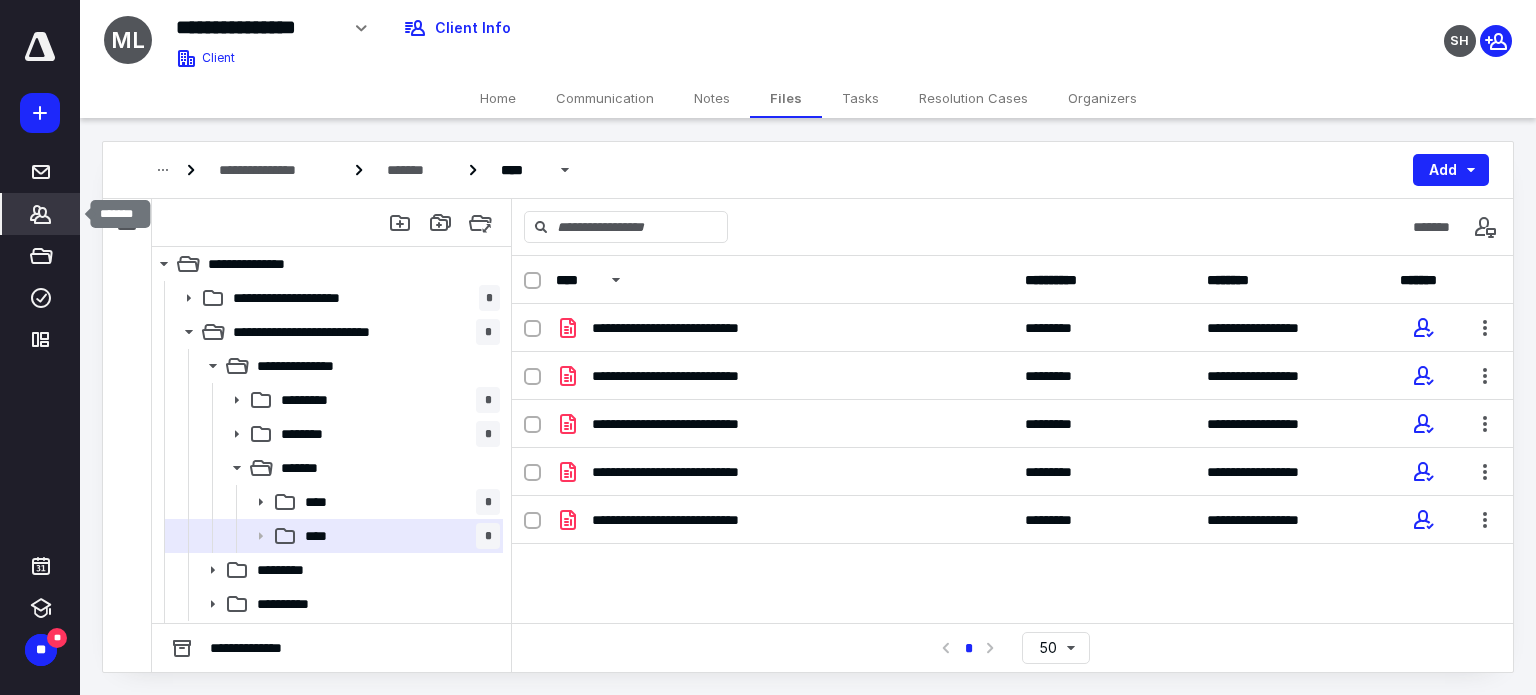 click 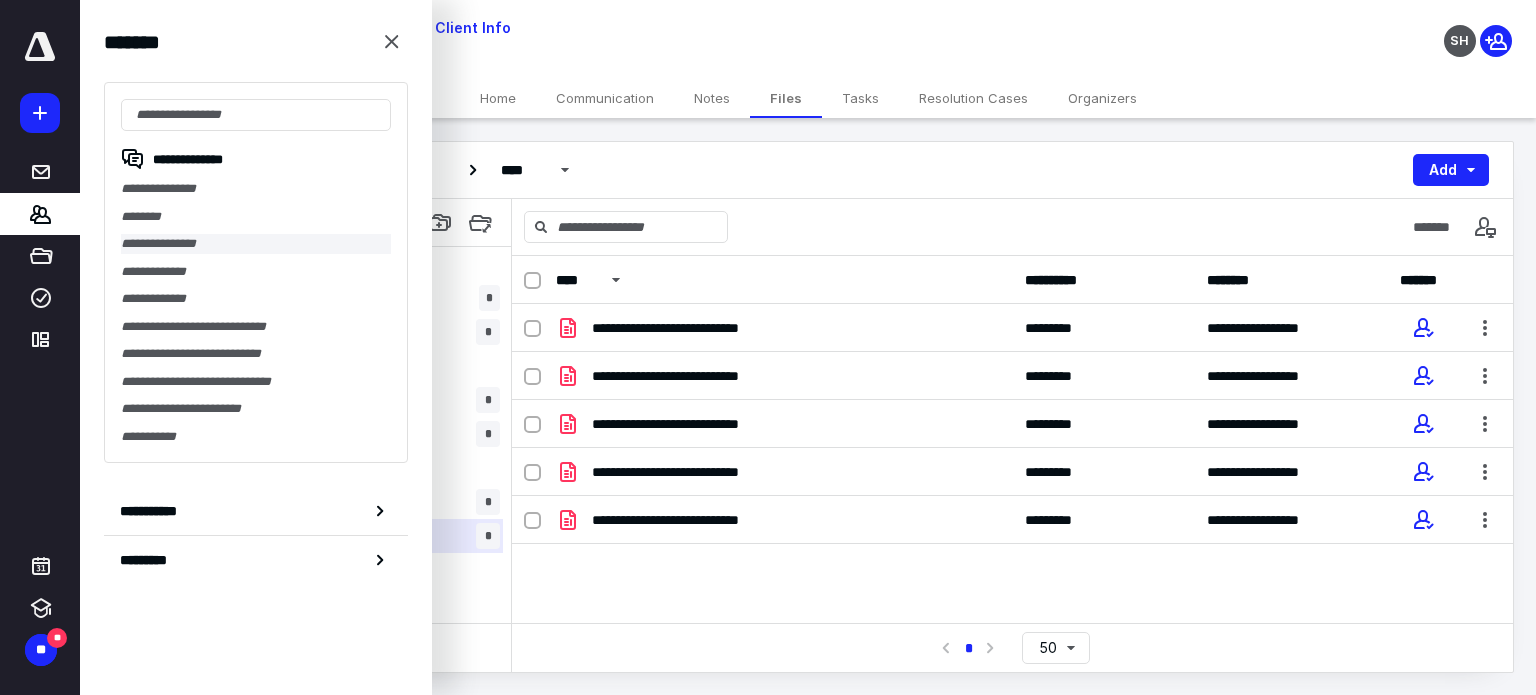 click on "**********" at bounding box center [256, 244] 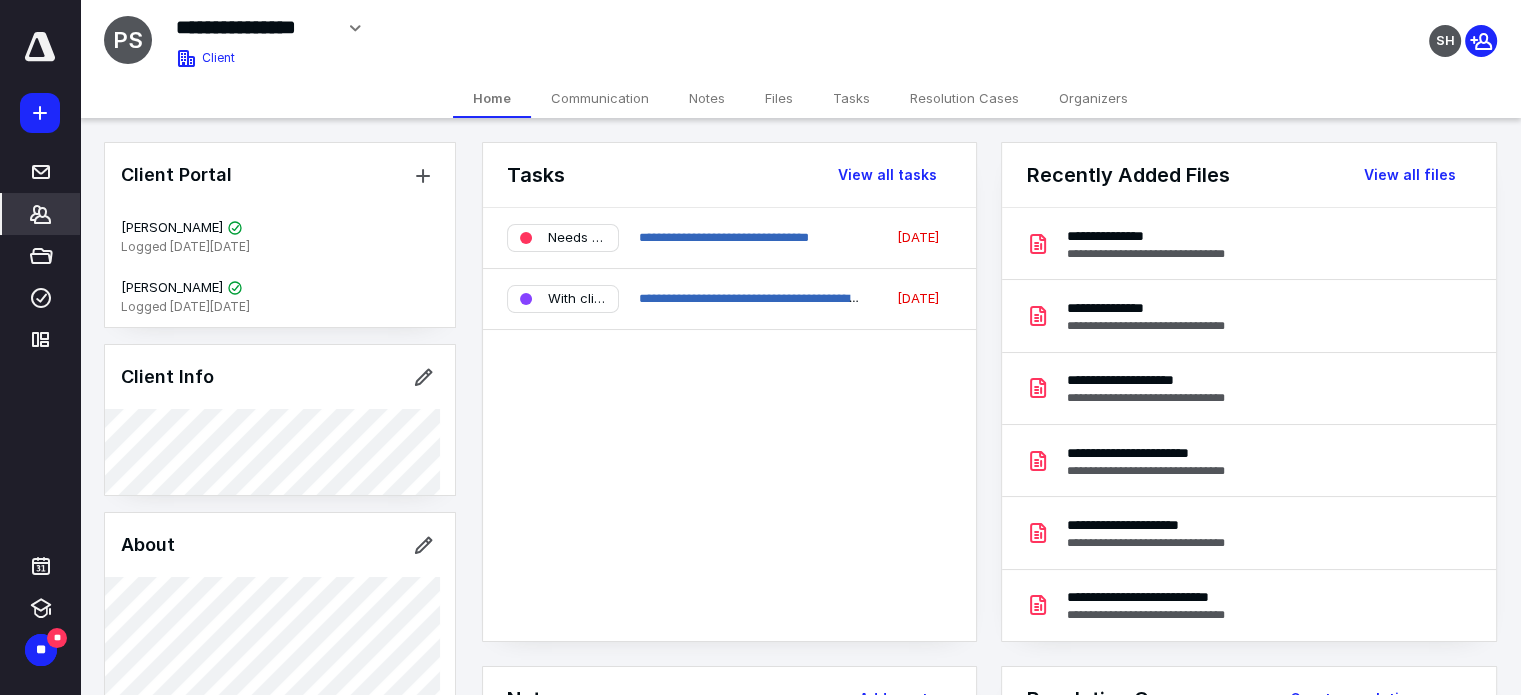 click on "Files" at bounding box center (779, 98) 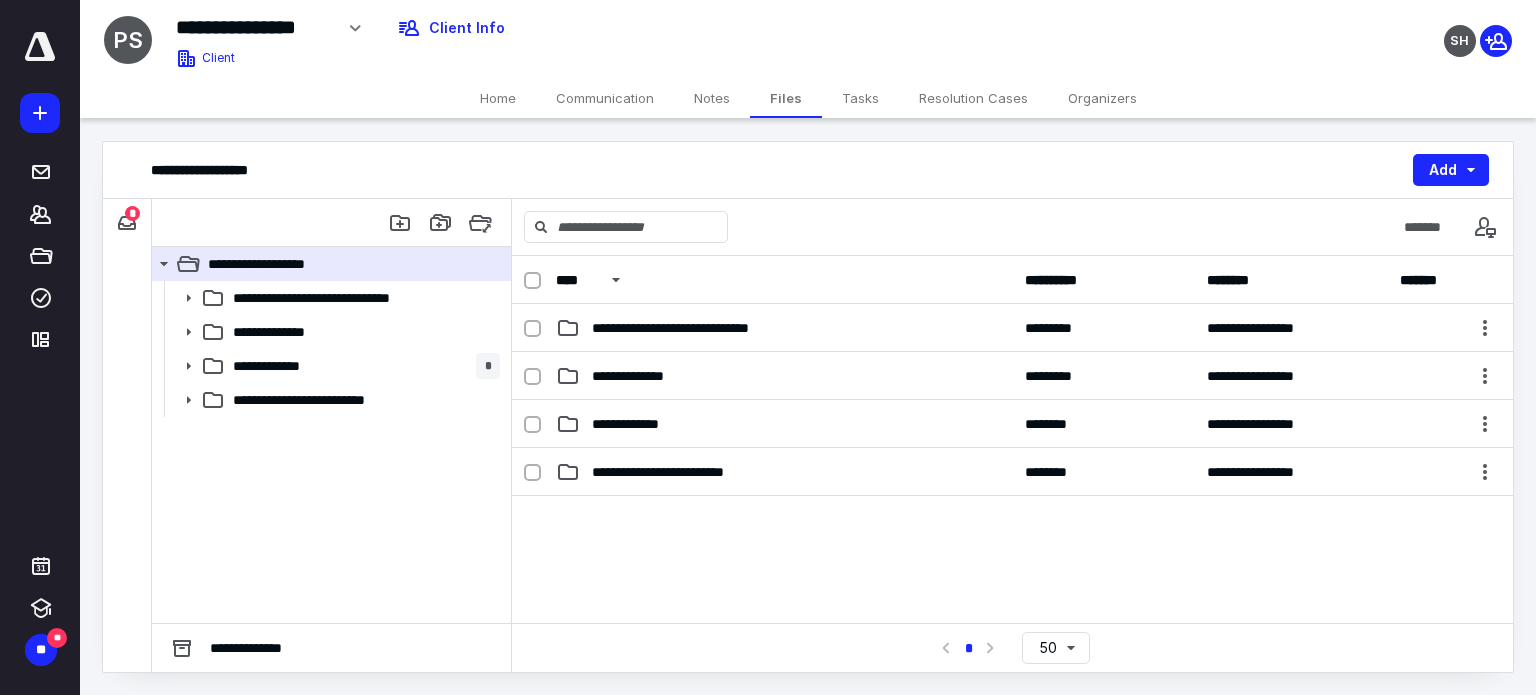 click on "*" at bounding box center (132, 213) 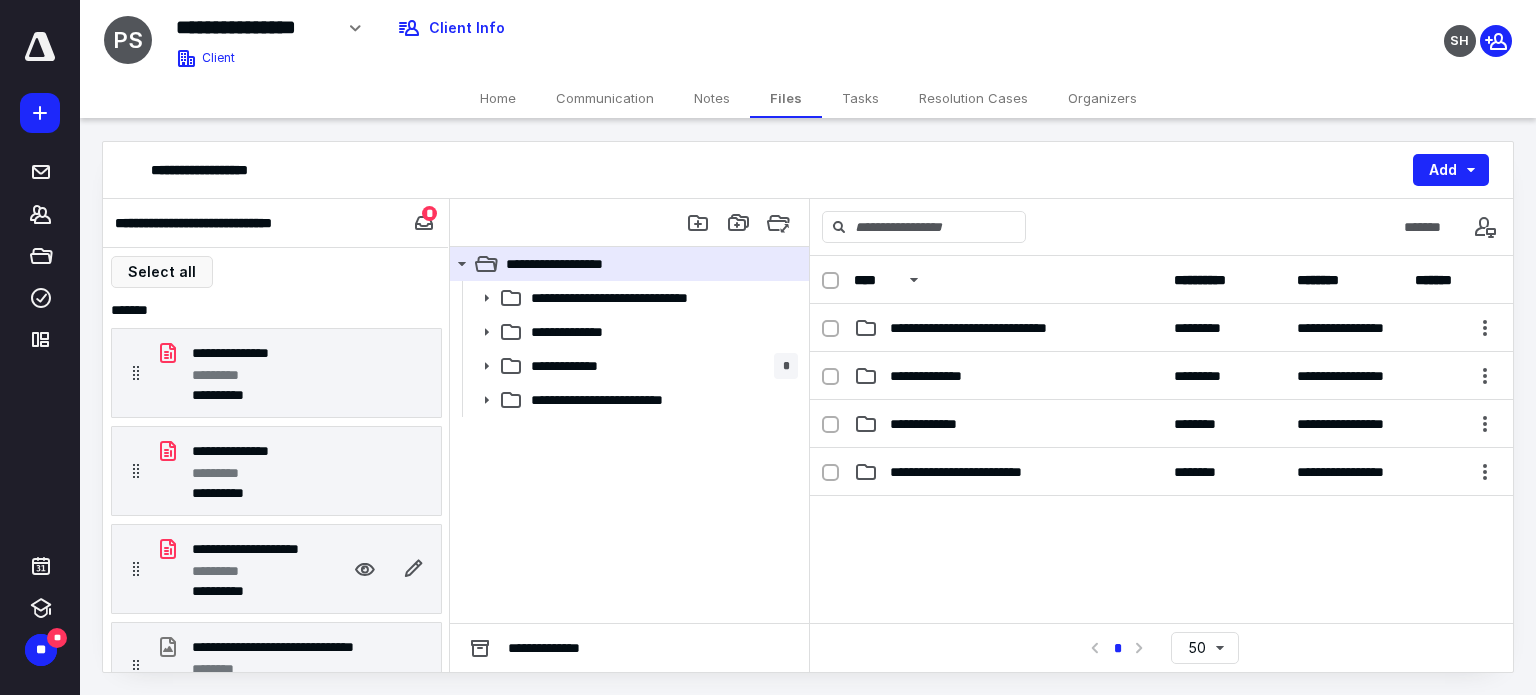 click on "*********" at bounding box center (248, 571) 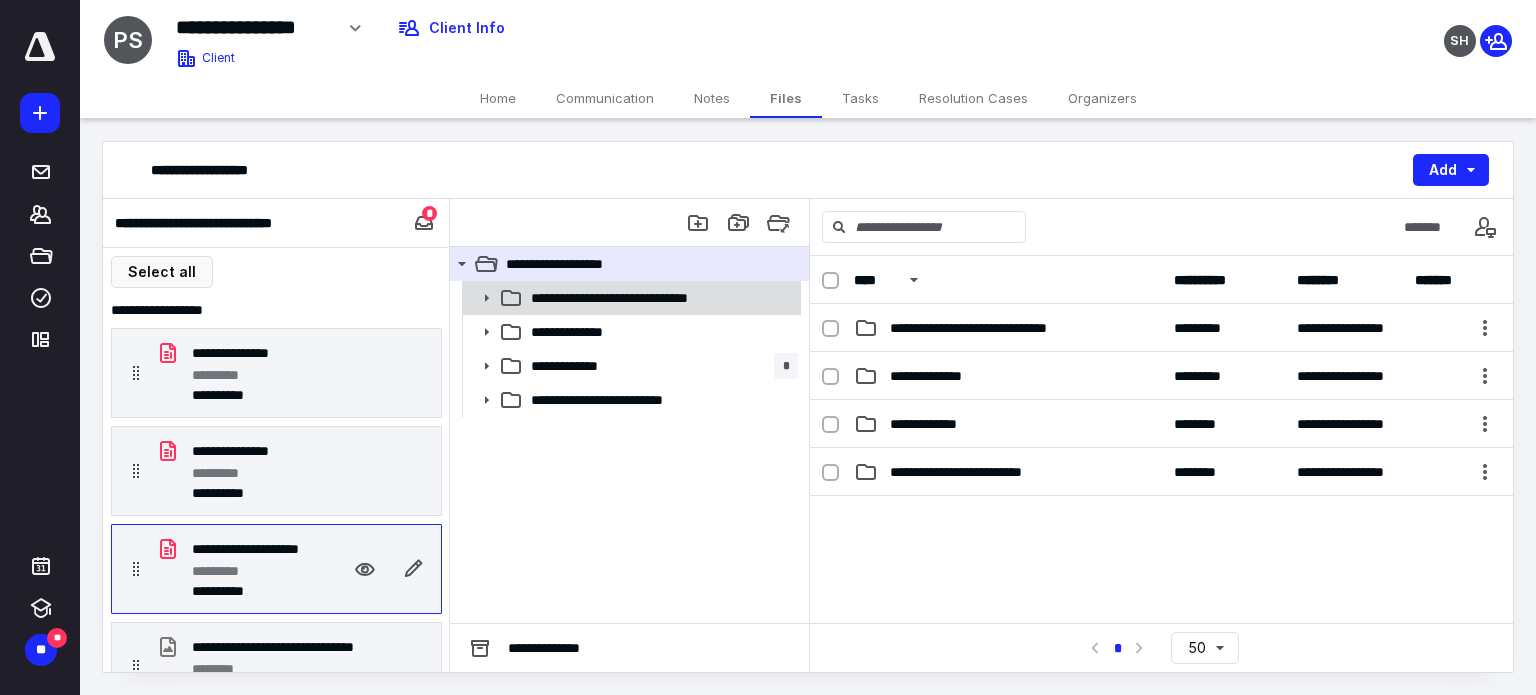 click on "**********" at bounding box center (630, 298) 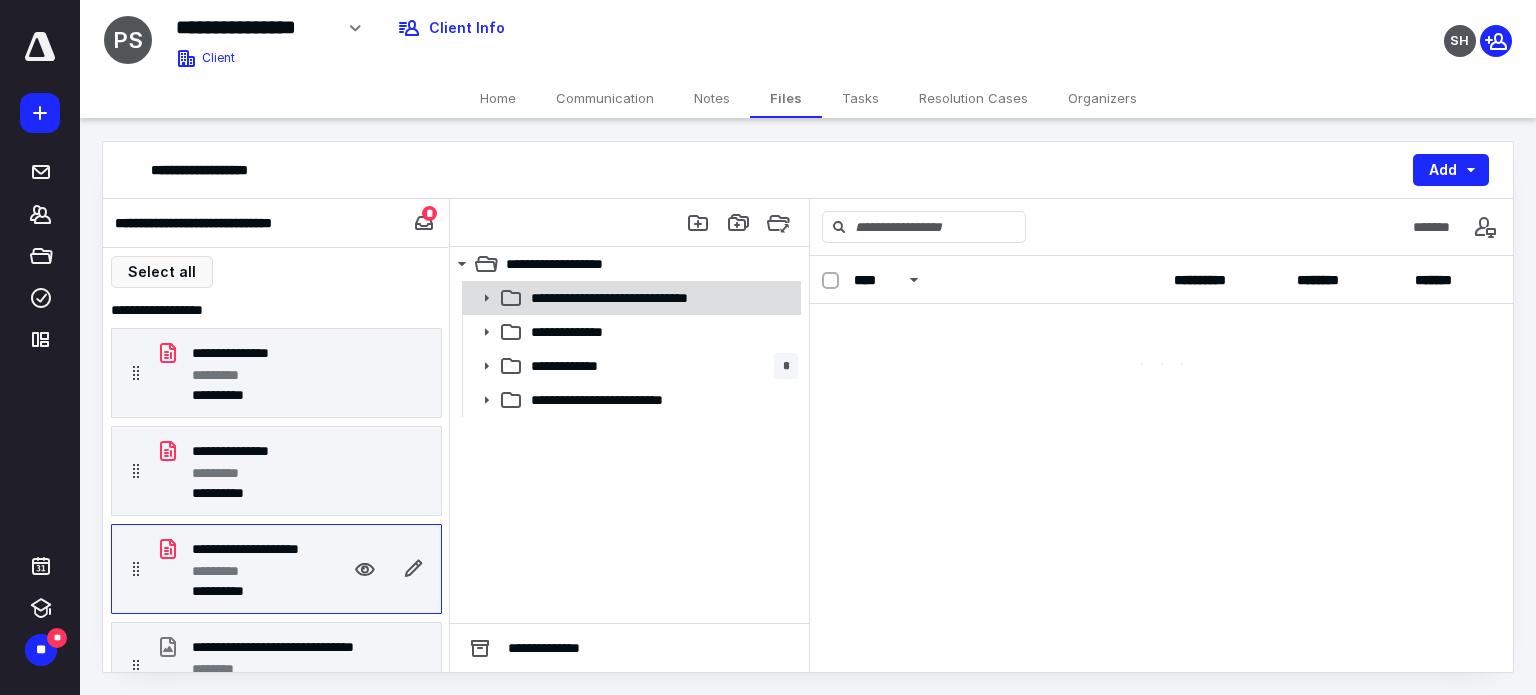 click on "**********" at bounding box center [630, 298] 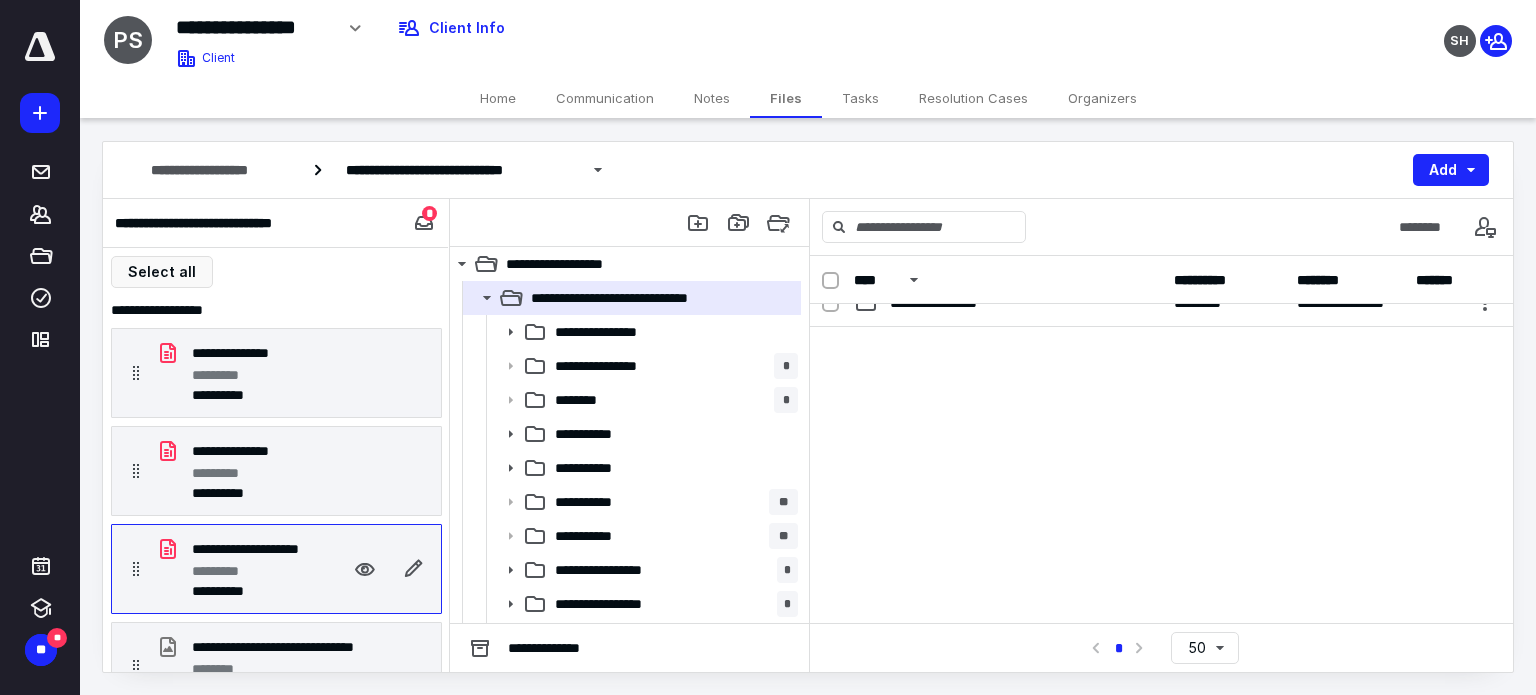 scroll, scrollTop: 501, scrollLeft: 0, axis: vertical 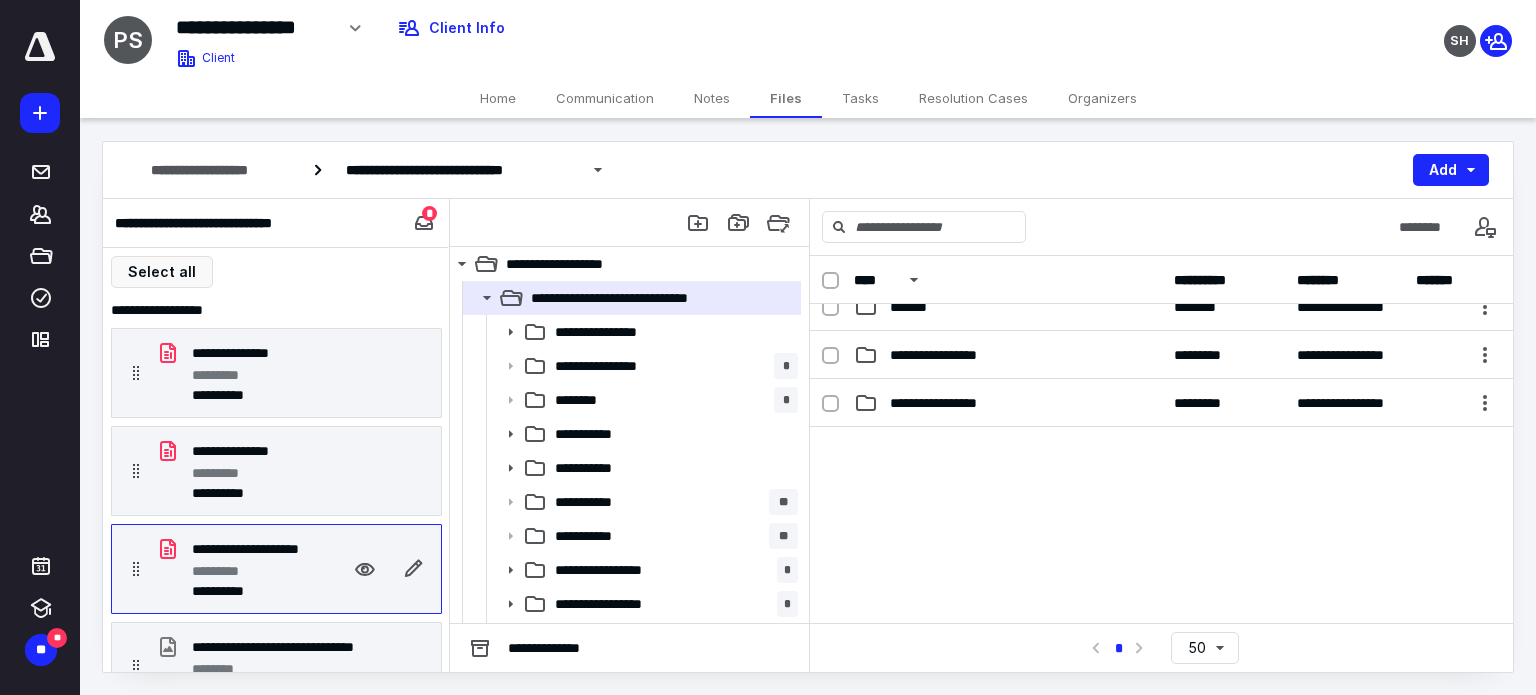 click on "*********" at bounding box center [224, 571] 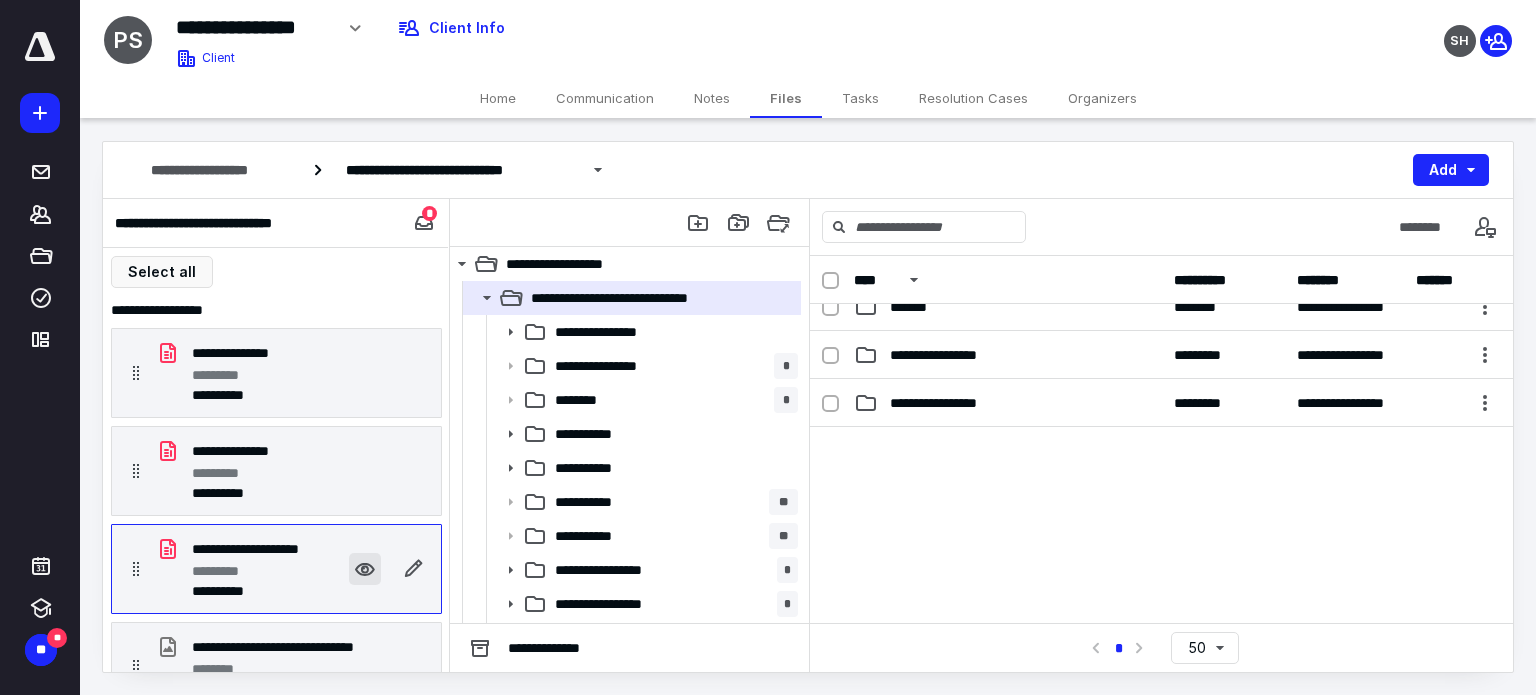 click at bounding box center (365, 569) 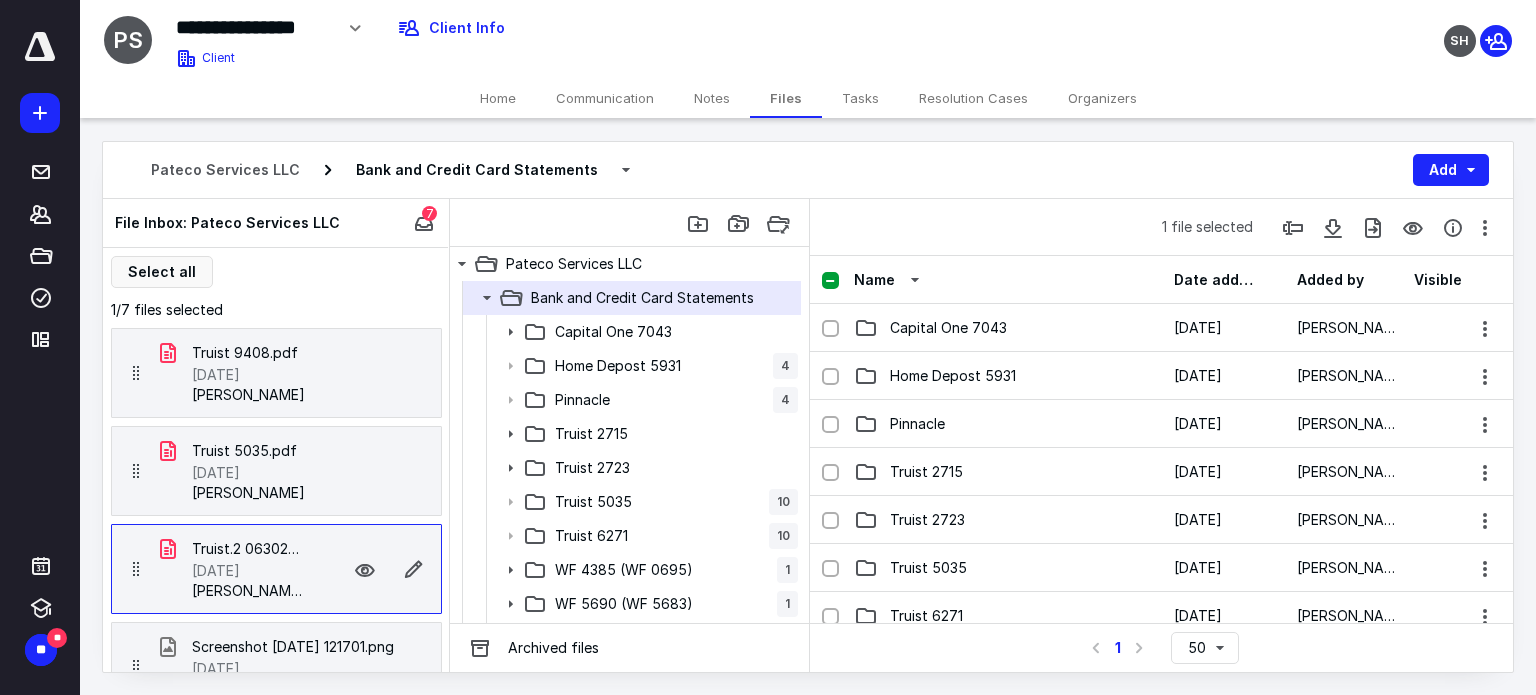scroll, scrollTop: 501, scrollLeft: 0, axis: vertical 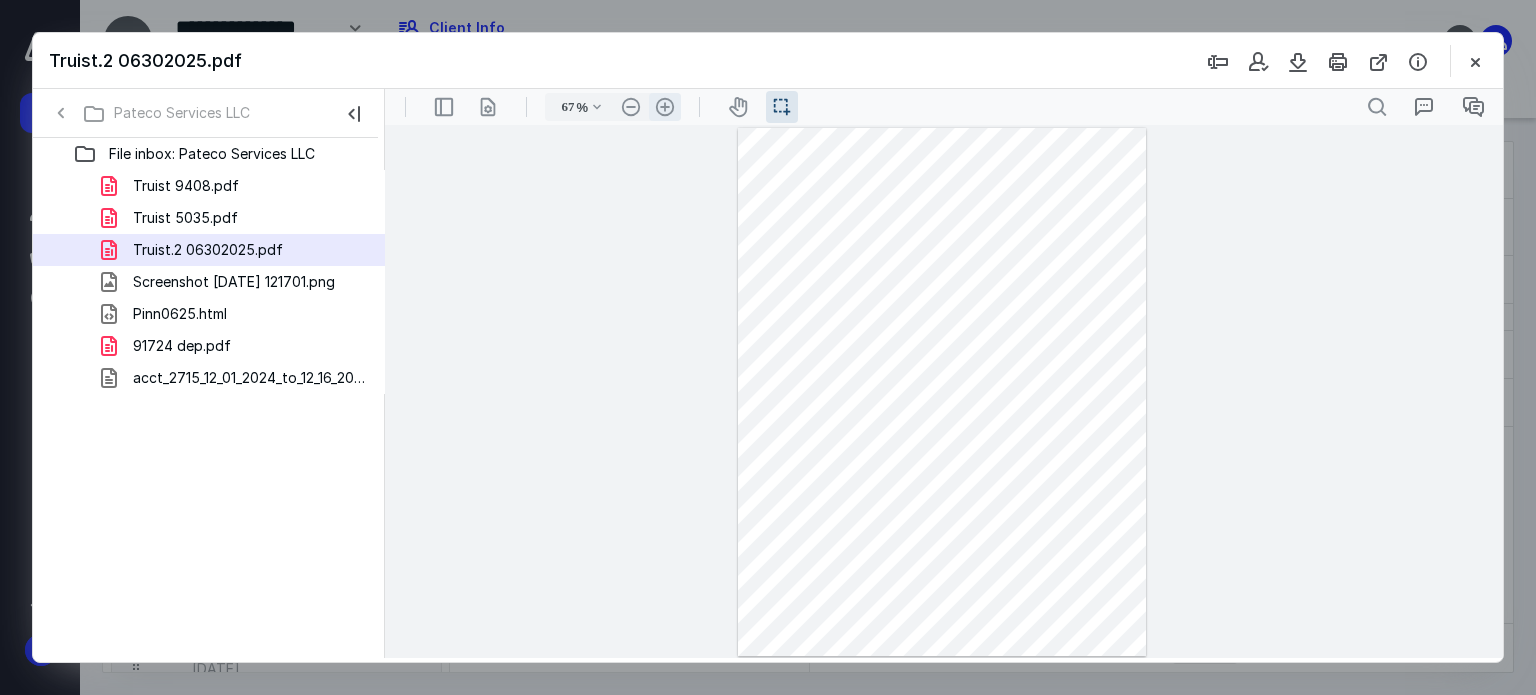 click on ".cls-1{fill:#abb0c4;} icon - header - zoom - in - line" at bounding box center (665, 107) 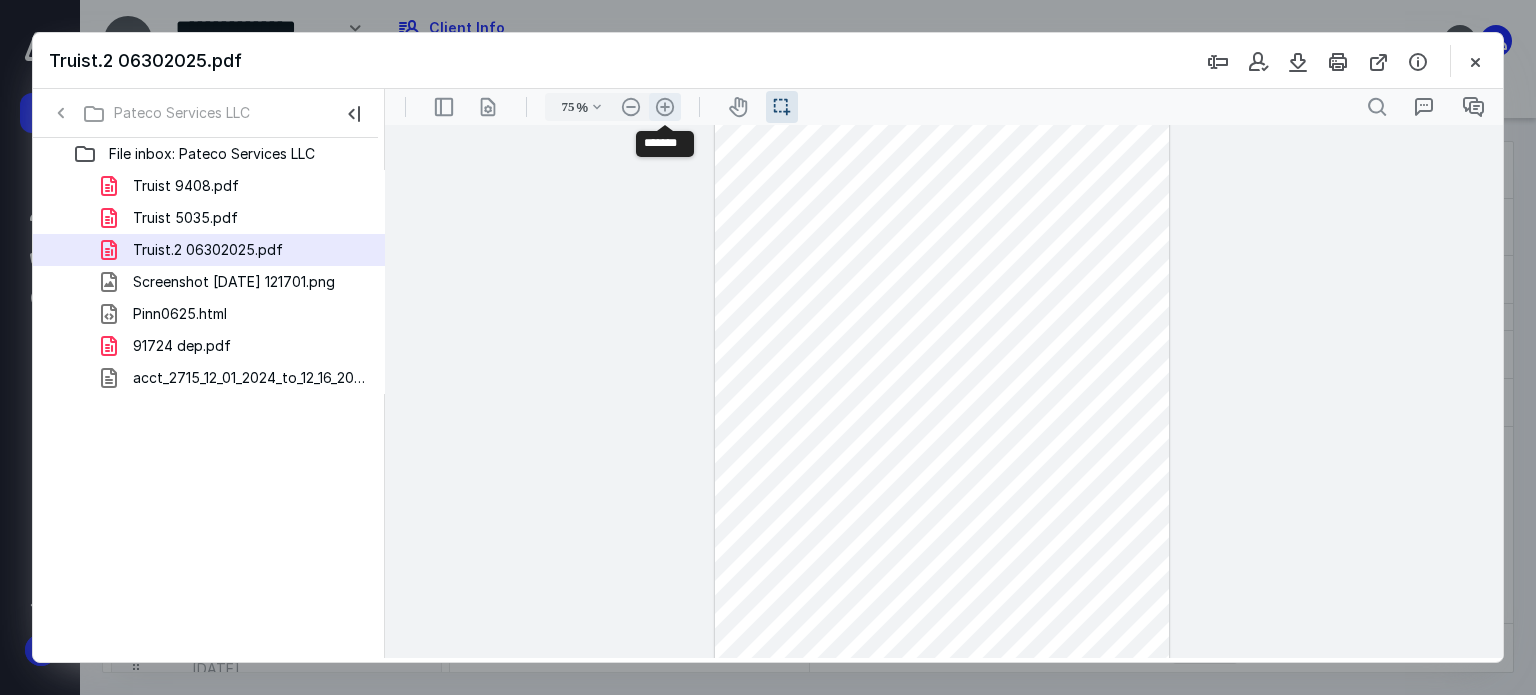 click on ".cls-1{fill:#abb0c4;} icon - header - zoom - in - line" at bounding box center [665, 107] 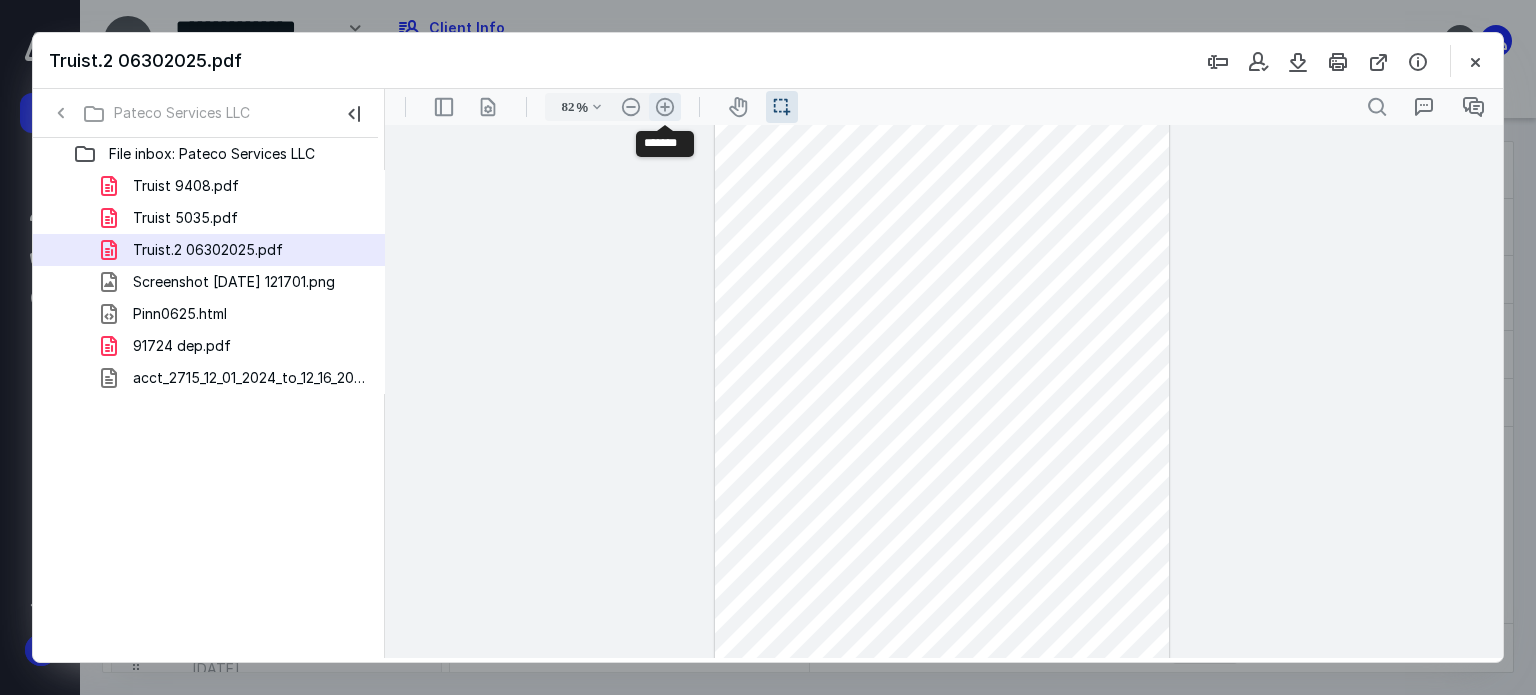 click on ".cls-1{fill:#abb0c4;} icon - header - zoom - in - line" at bounding box center (665, 107) 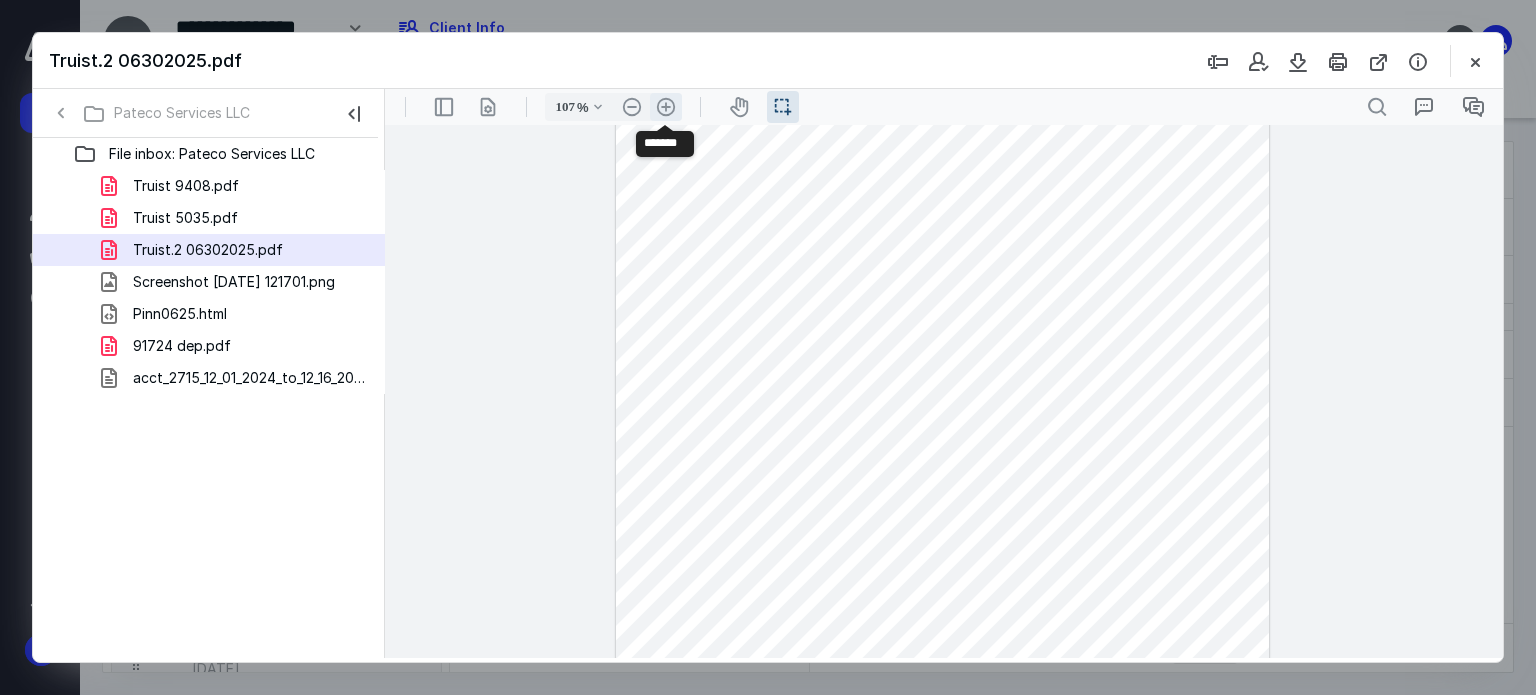 click on ".cls-1{fill:#abb0c4;} icon - header - zoom - in - line" at bounding box center (666, 107) 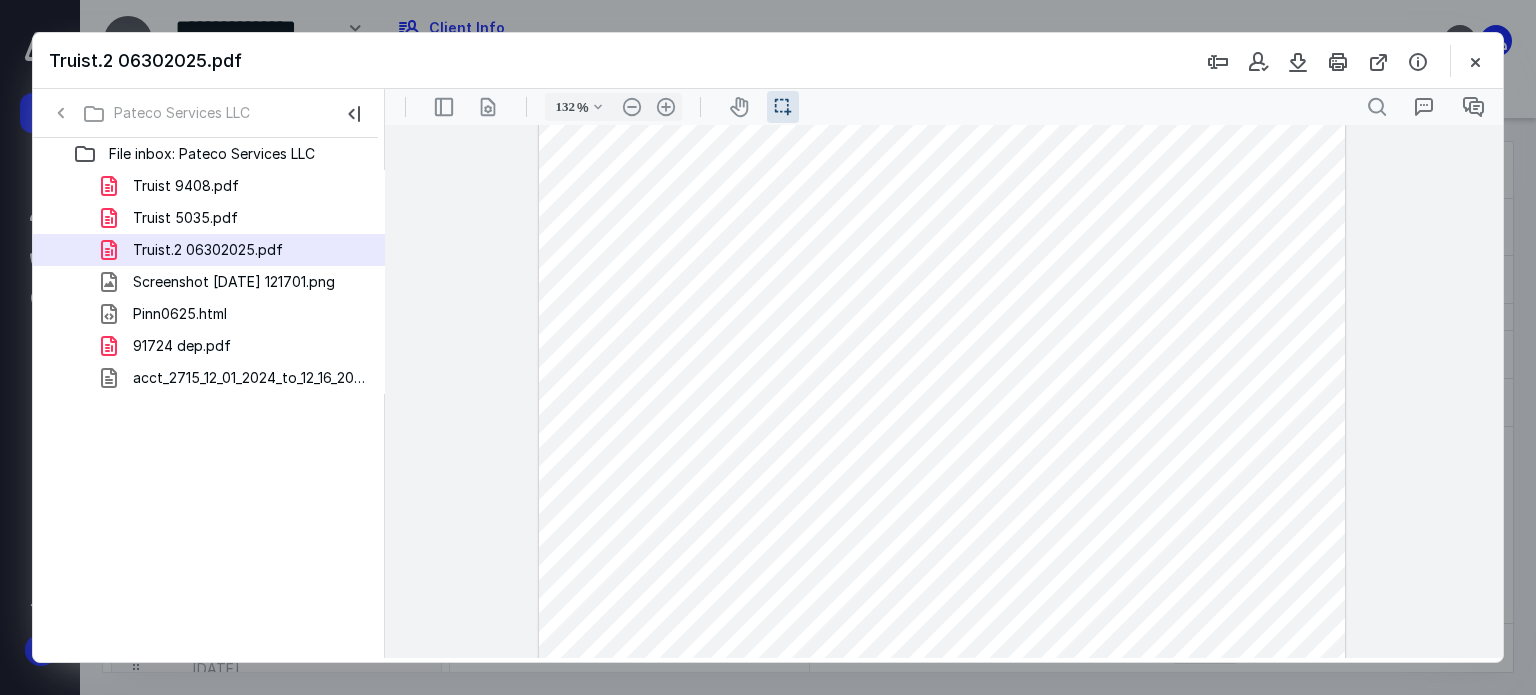 scroll, scrollTop: 0, scrollLeft: 0, axis: both 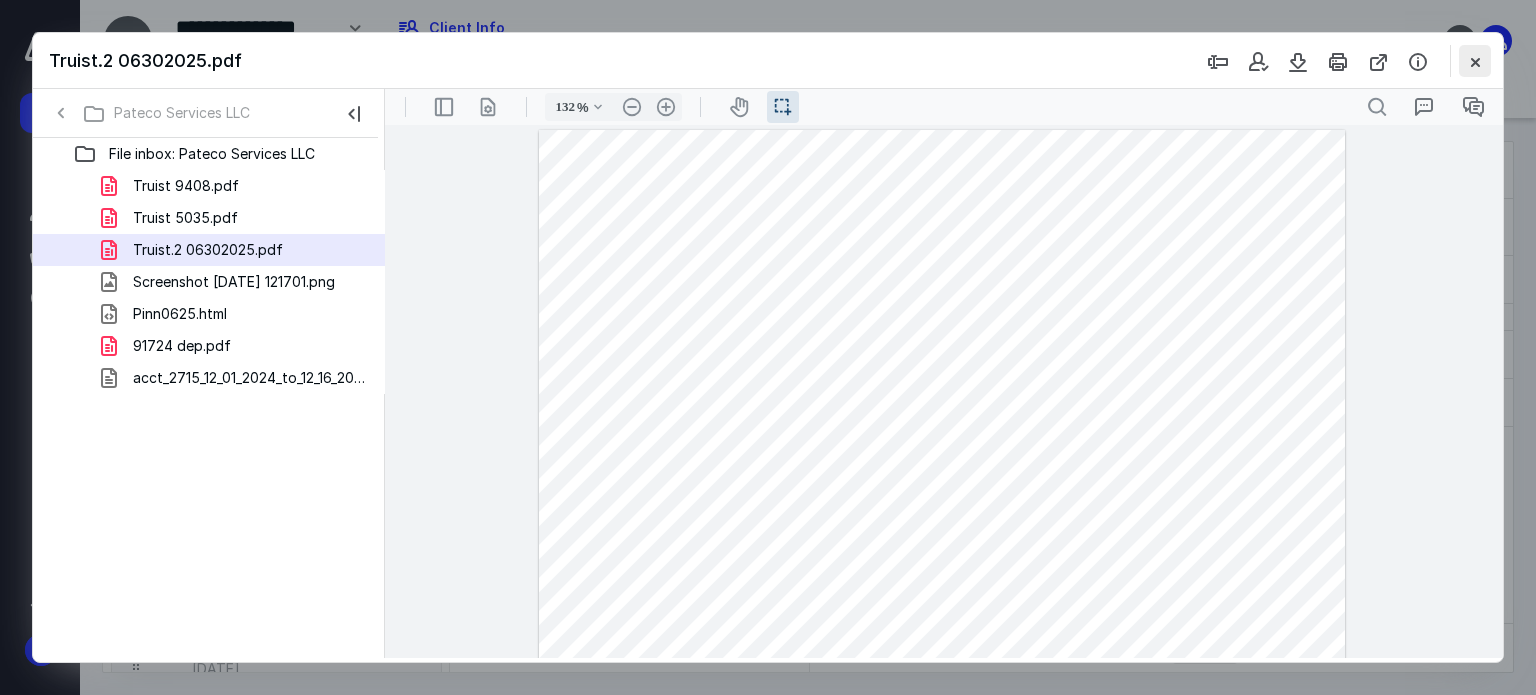 click at bounding box center (1475, 61) 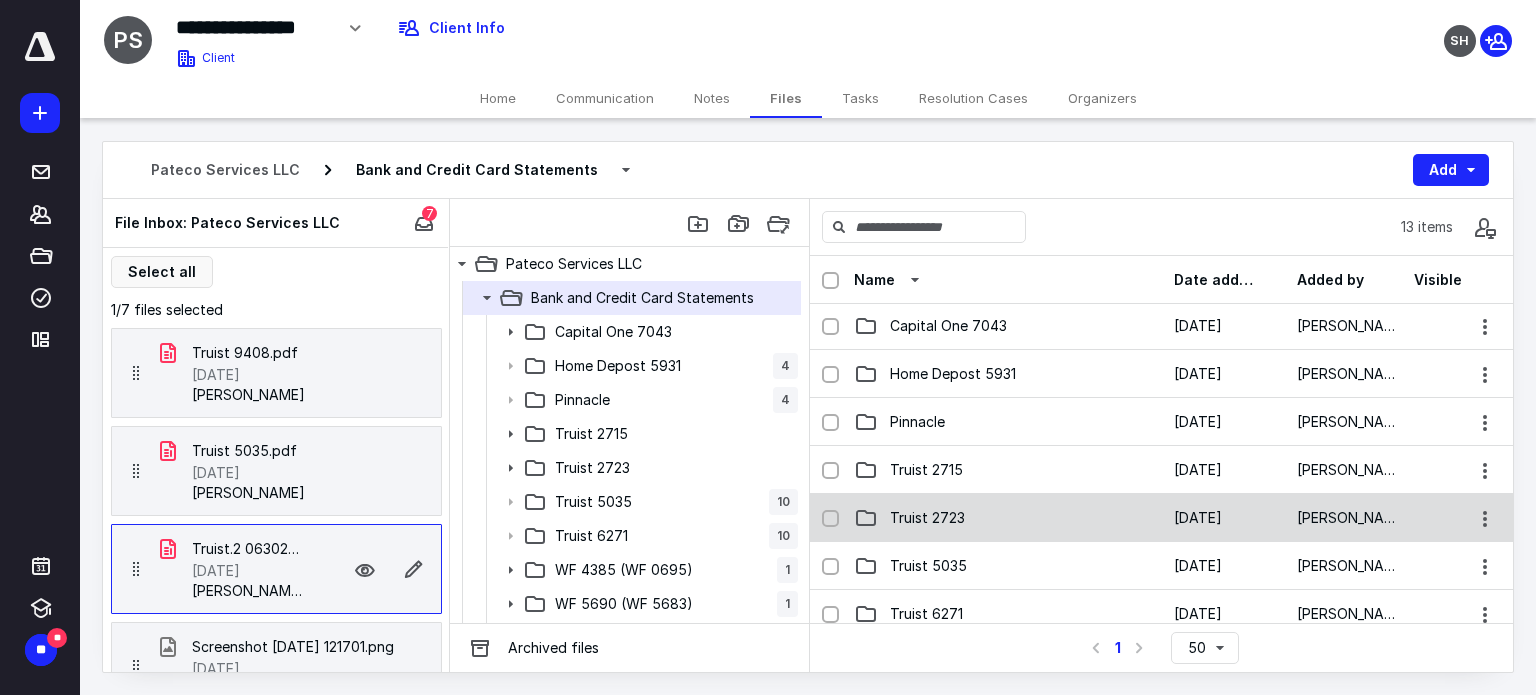 scroll, scrollTop: 1, scrollLeft: 0, axis: vertical 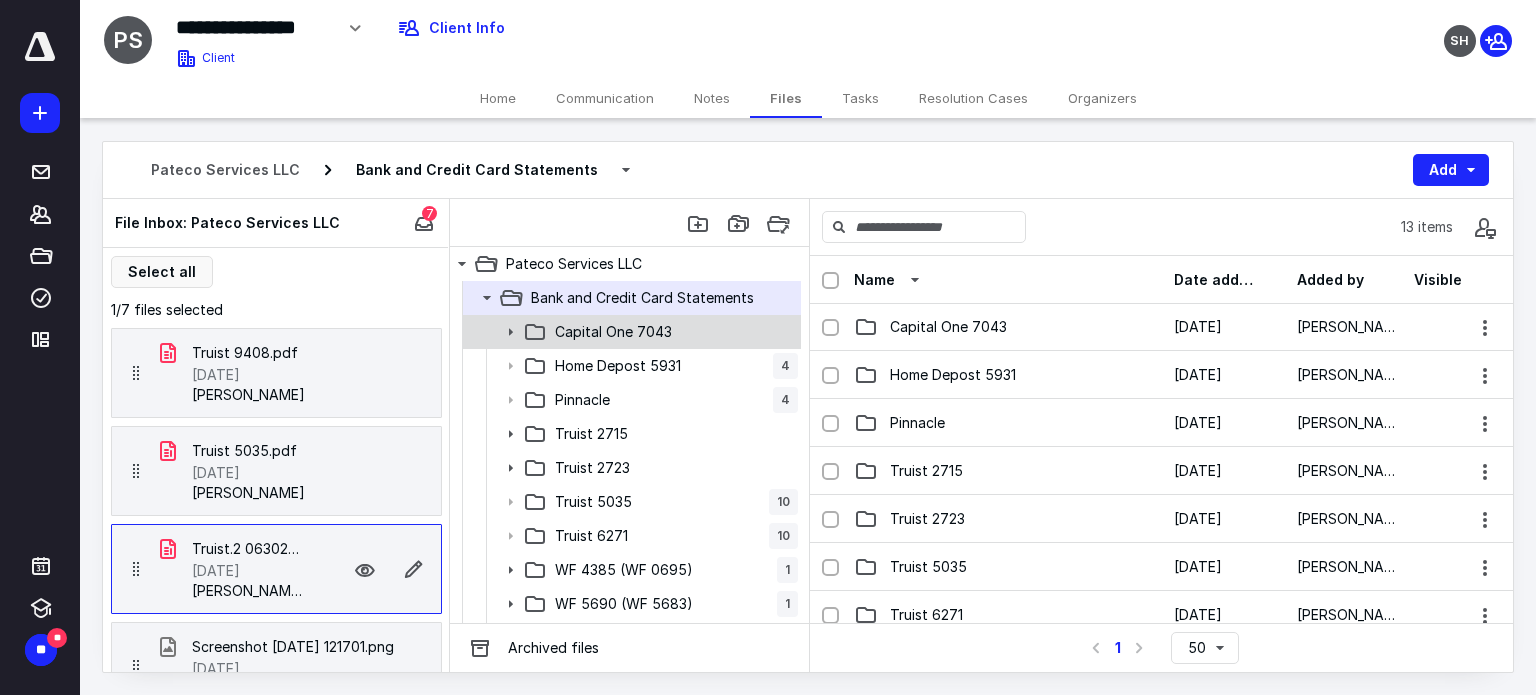 click on "Capital One 7043" at bounding box center [630, 332] 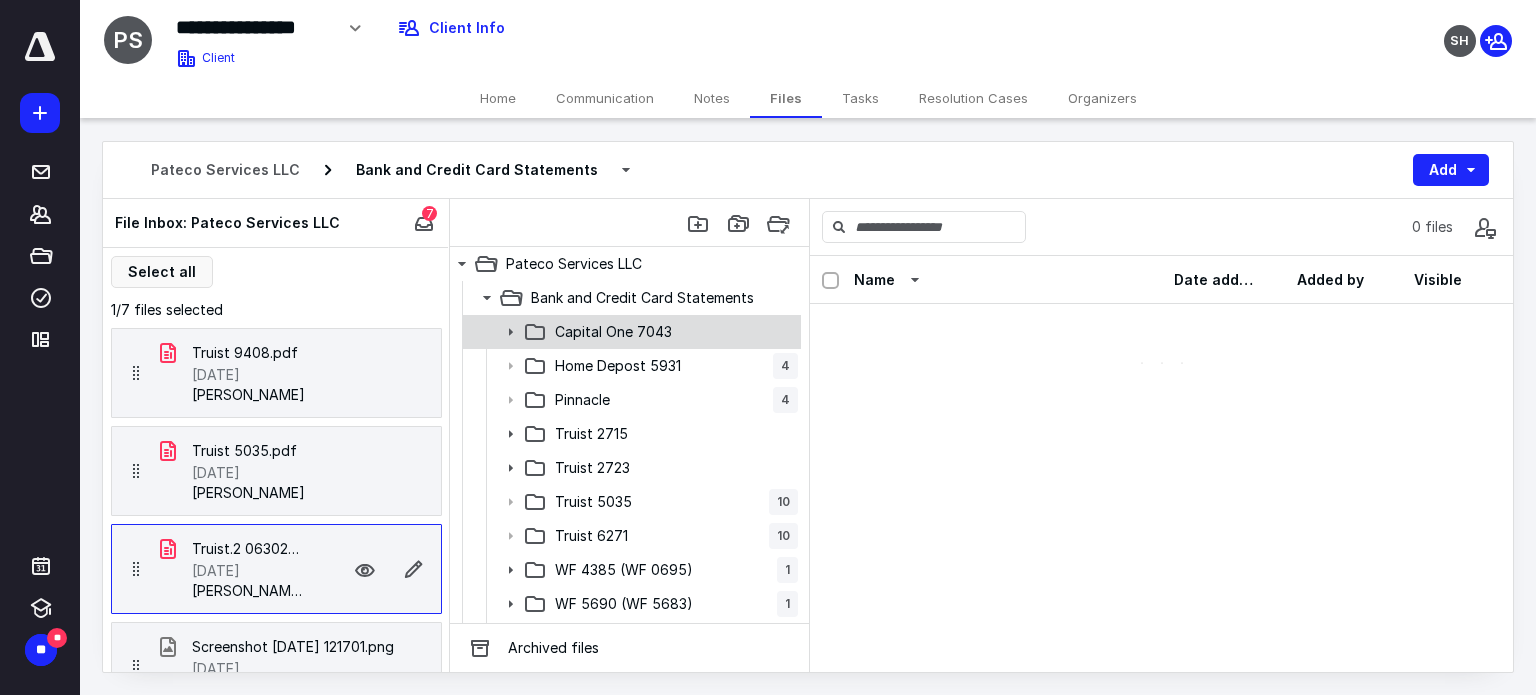 scroll, scrollTop: 0, scrollLeft: 0, axis: both 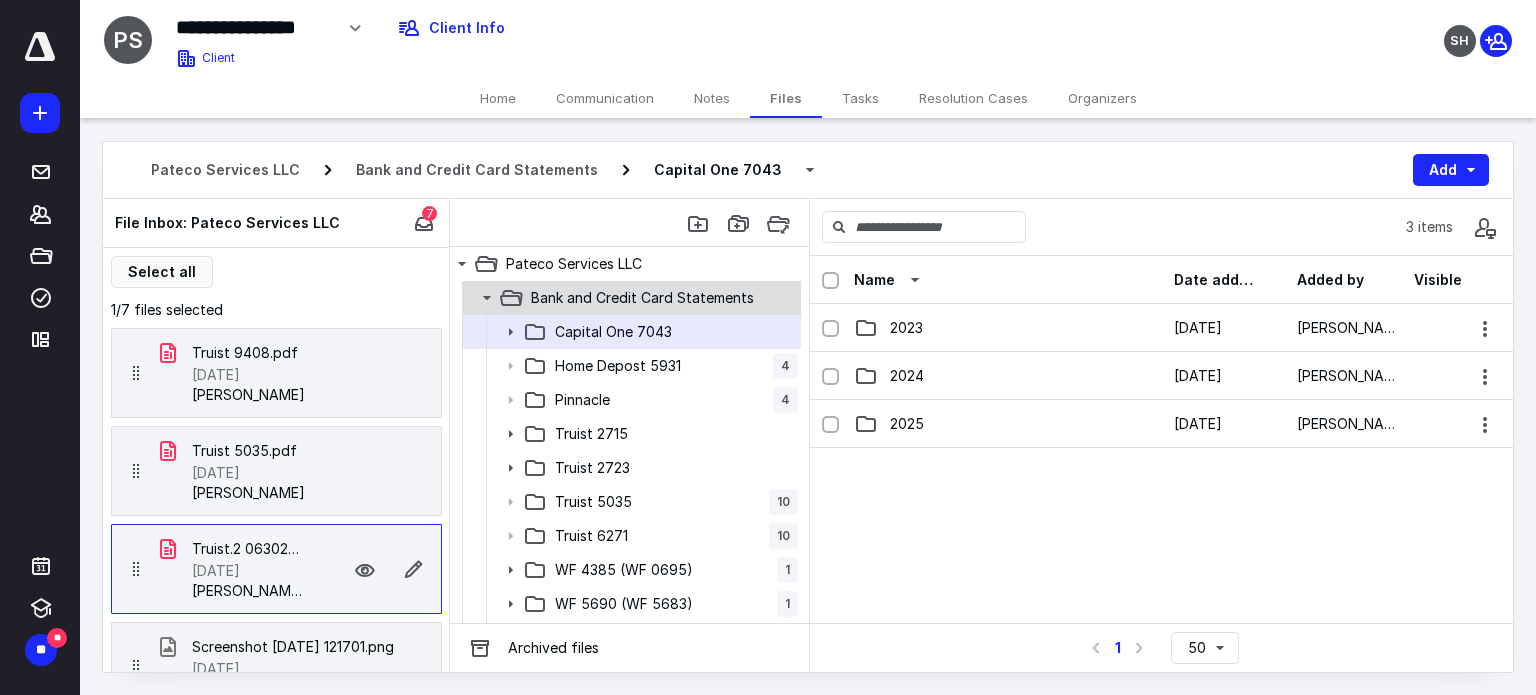 click on "Bank and Credit Card Statements" at bounding box center [642, 298] 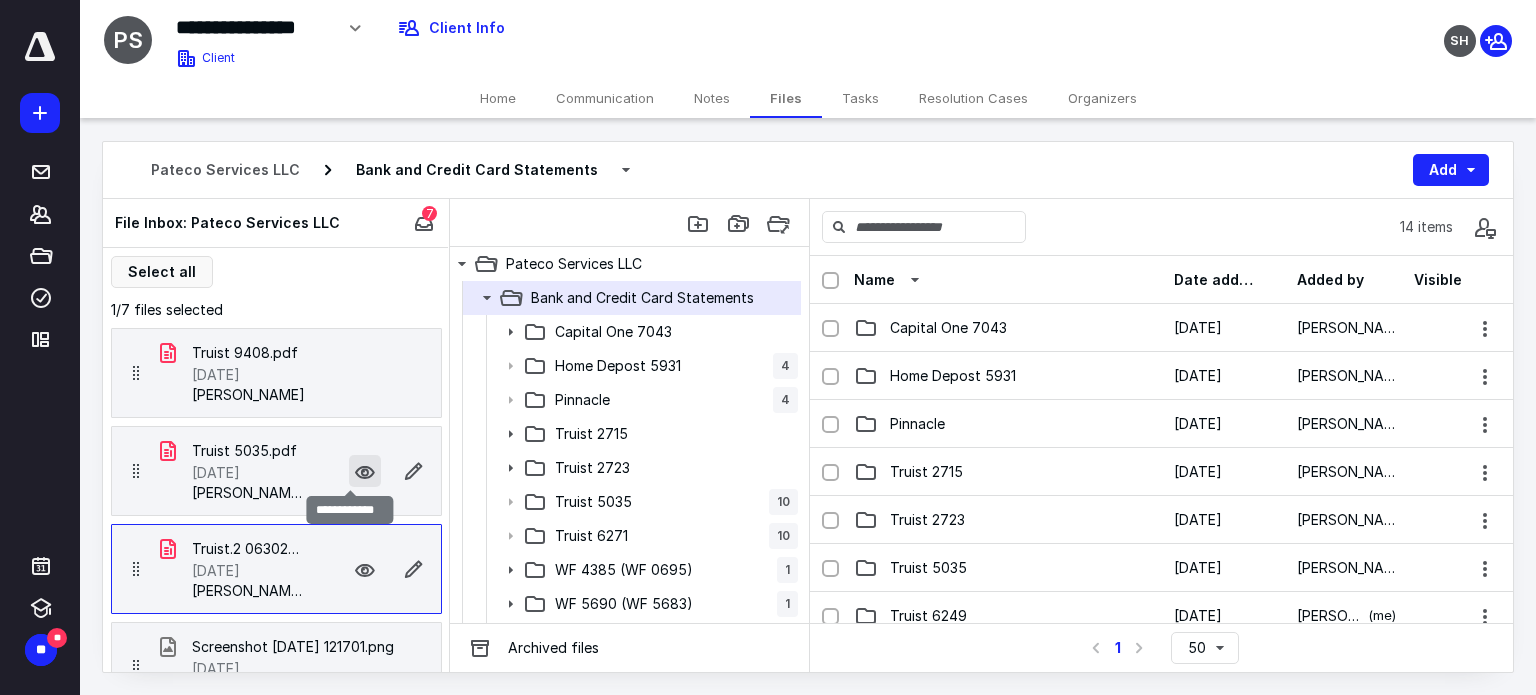 click at bounding box center (365, 471) 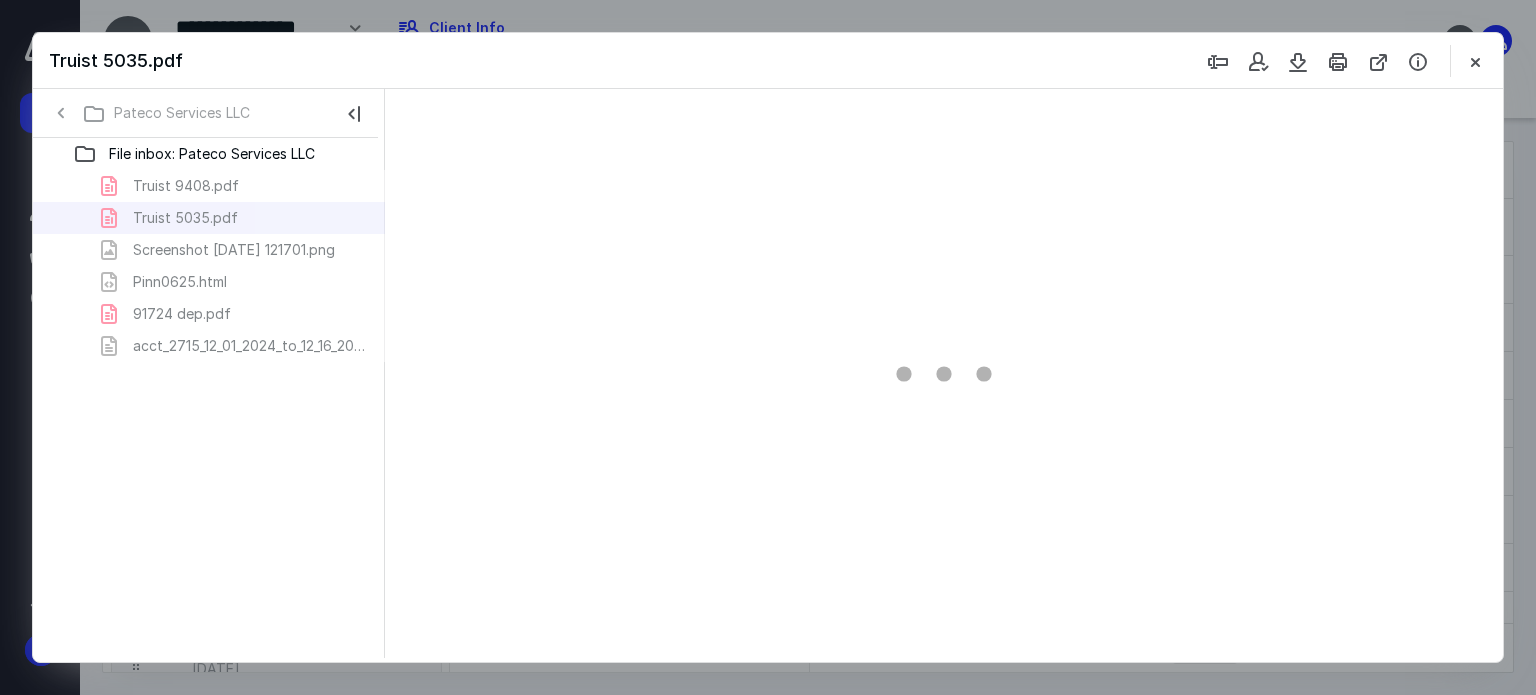 scroll, scrollTop: 0, scrollLeft: 0, axis: both 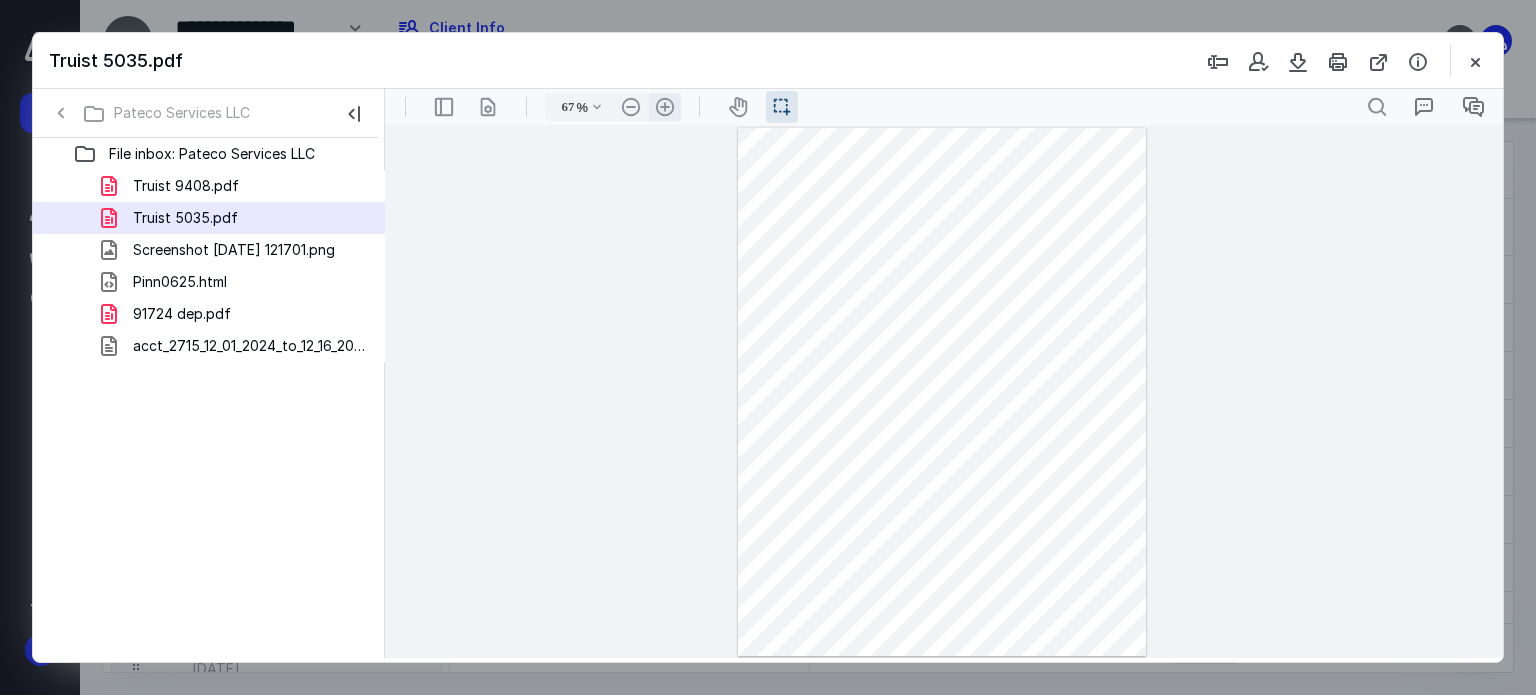 click on ".cls-1{fill:#abb0c4;} icon - header - zoom - in - line" at bounding box center [665, 107] 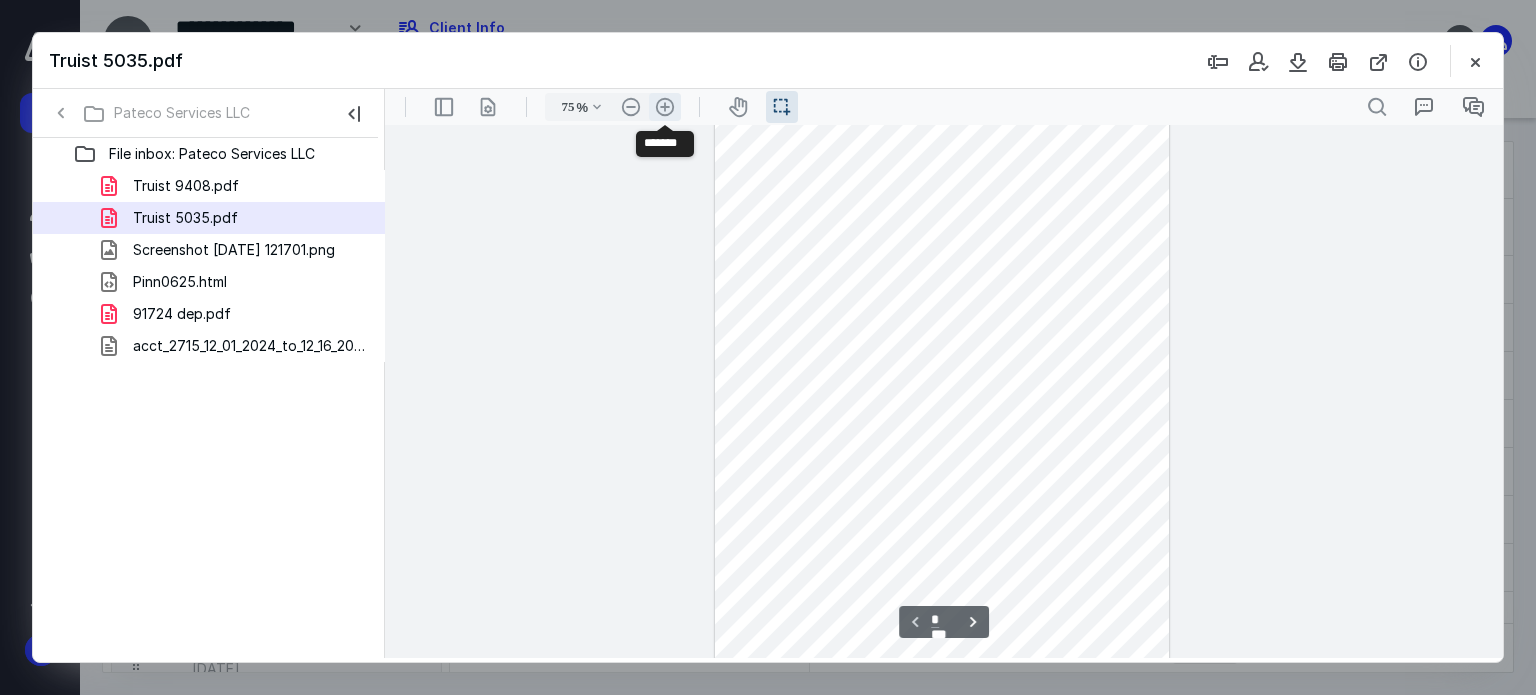 click on ".cls-1{fill:#abb0c4;} icon - header - zoom - in - line" at bounding box center (665, 107) 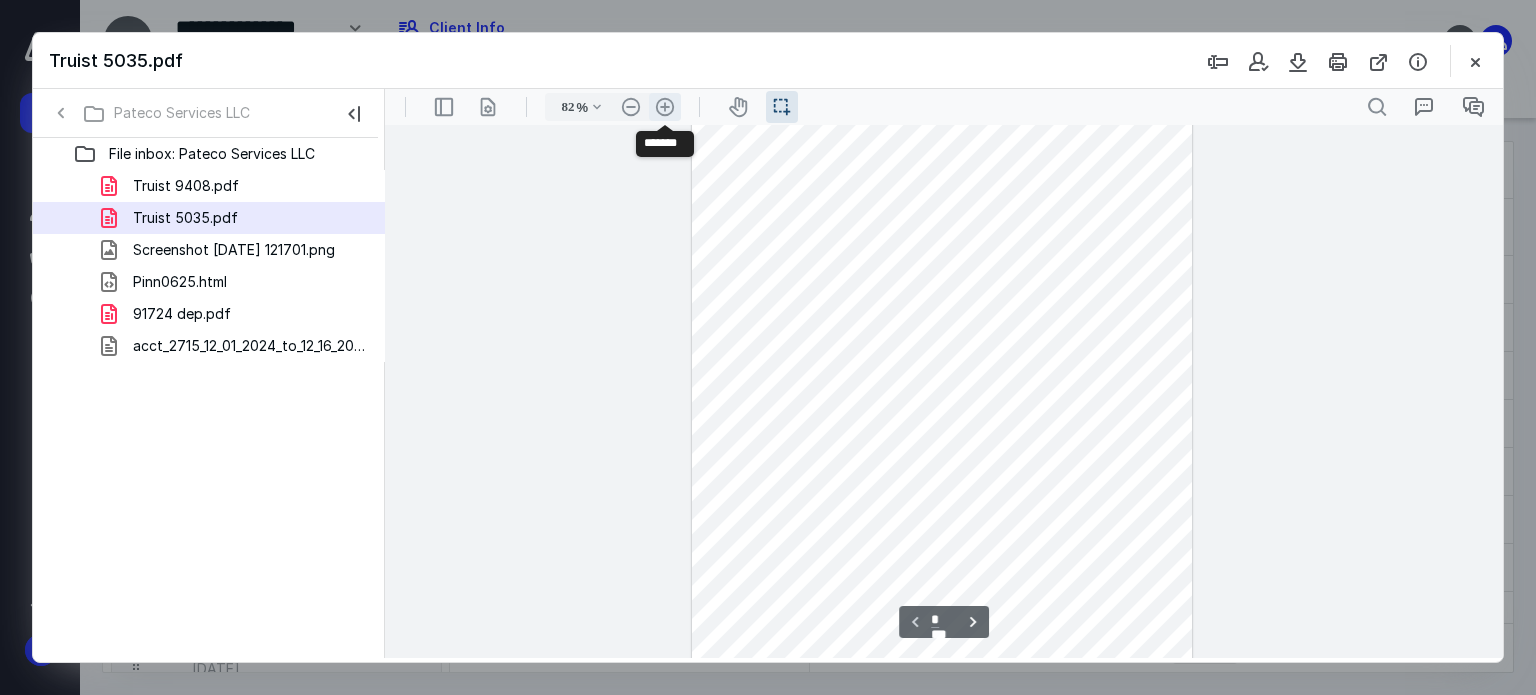 click on ".cls-1{fill:#abb0c4;} icon - header - zoom - in - line" at bounding box center [665, 107] 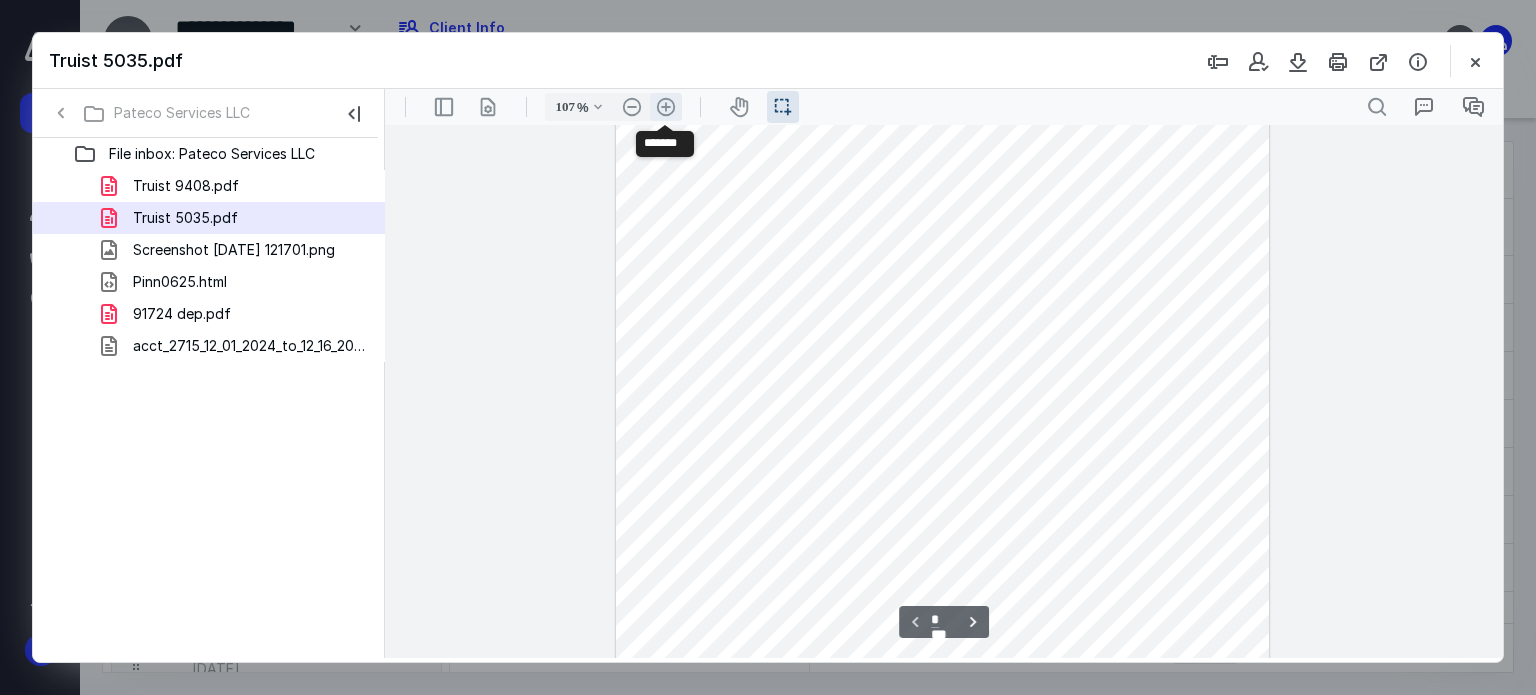 click on ".cls-1{fill:#abb0c4;} icon - header - zoom - in - line" at bounding box center (666, 107) 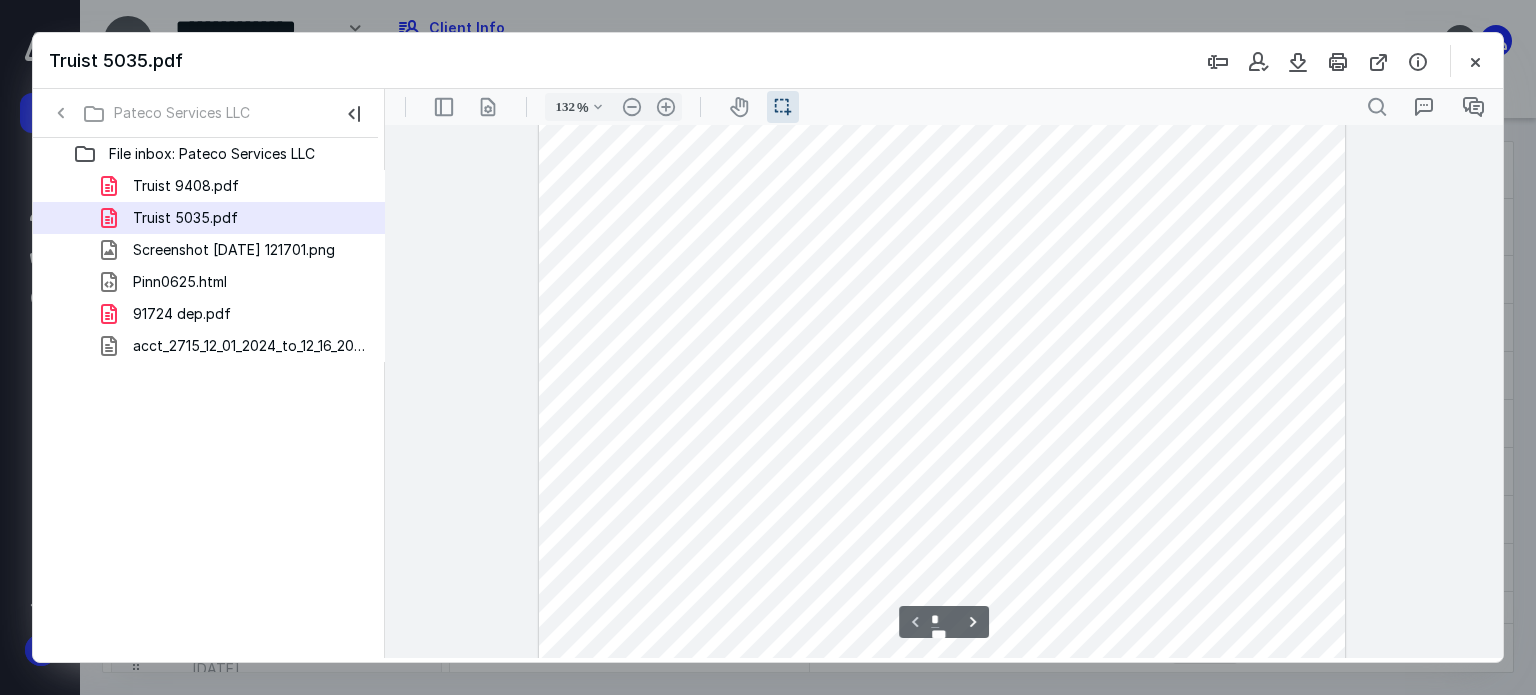 scroll, scrollTop: 43, scrollLeft: 0, axis: vertical 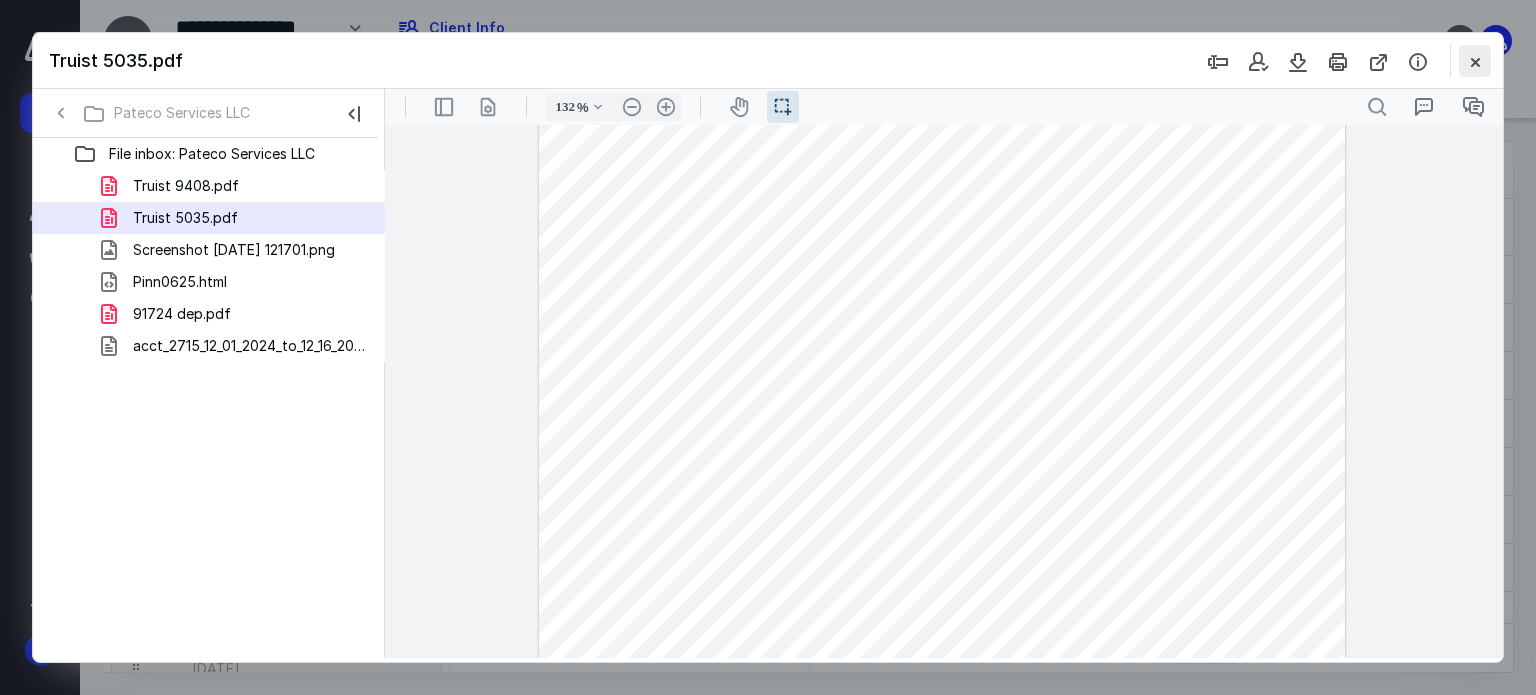 click at bounding box center (1475, 61) 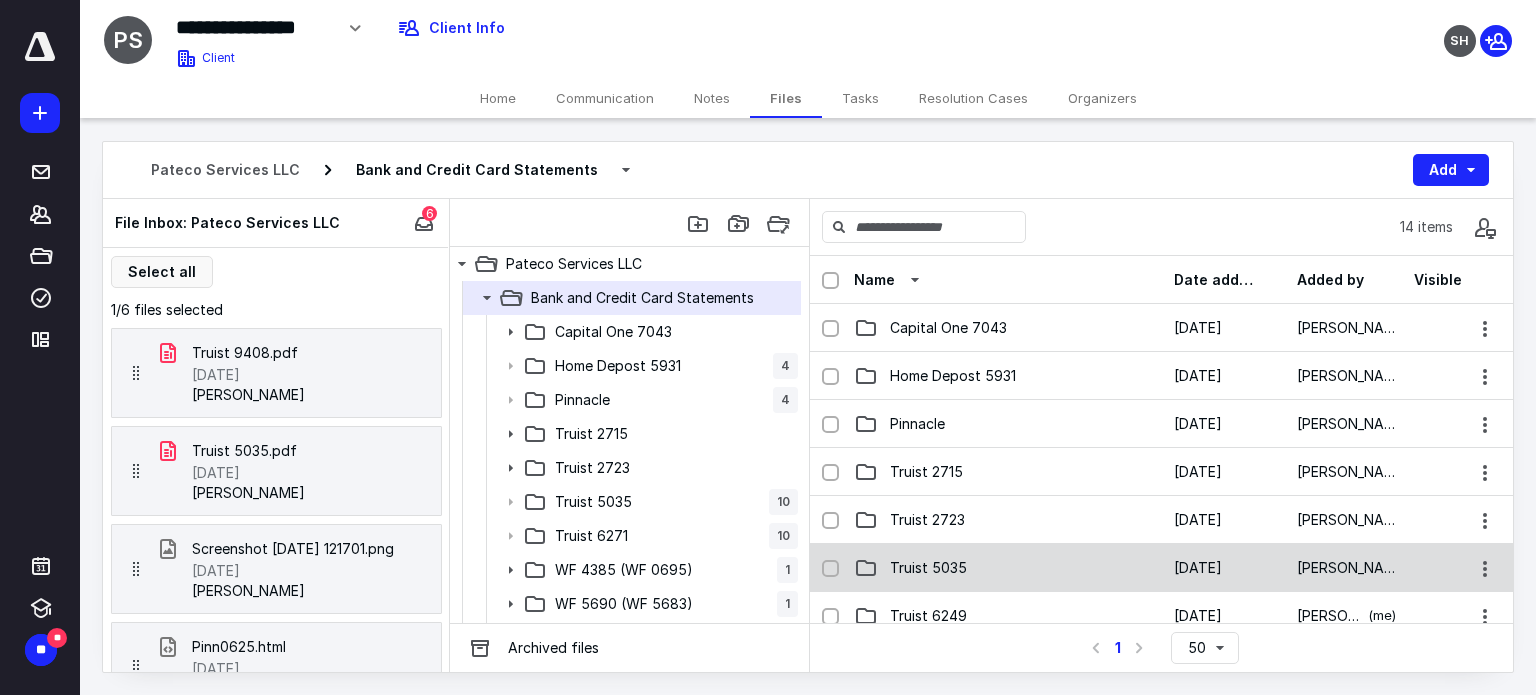 click on "Truist 5035 [DATE] [PERSON_NAME]" at bounding box center (1161, 568) 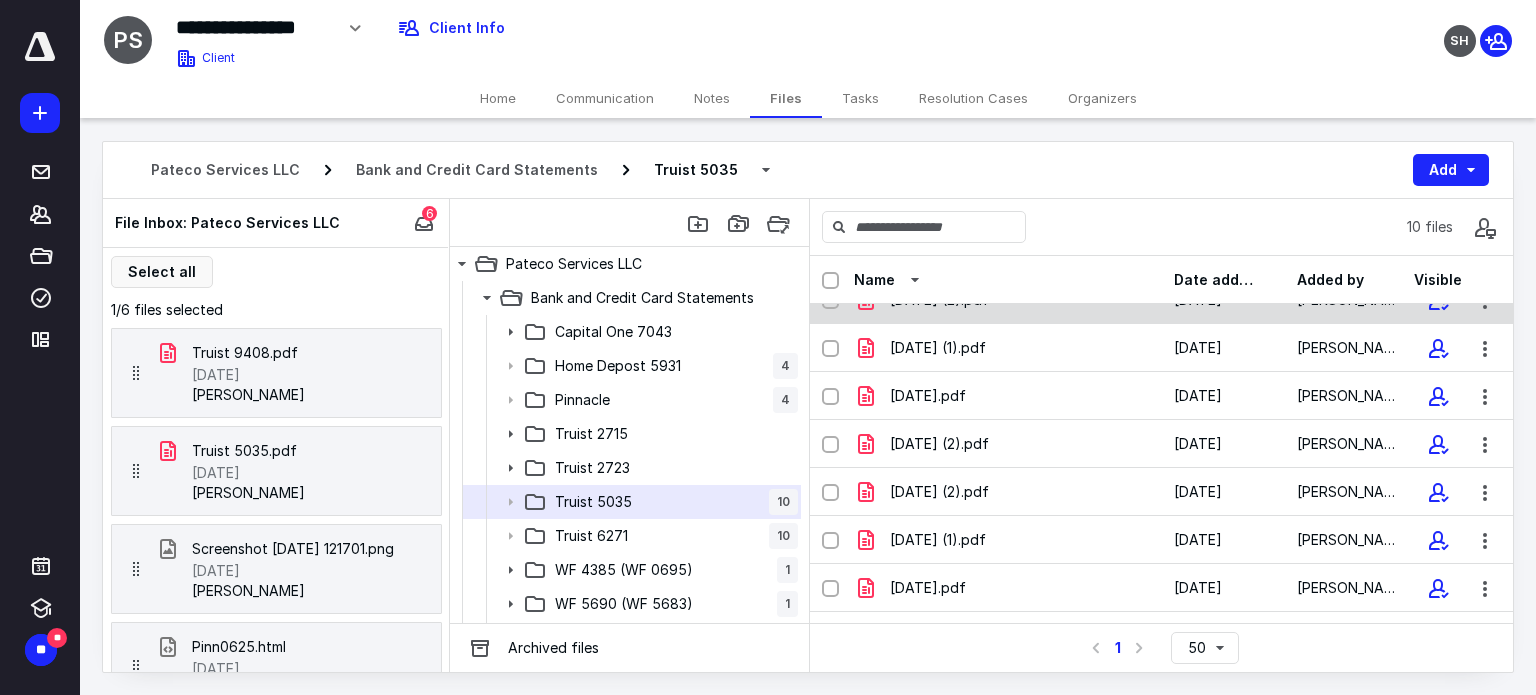scroll, scrollTop: 158, scrollLeft: 0, axis: vertical 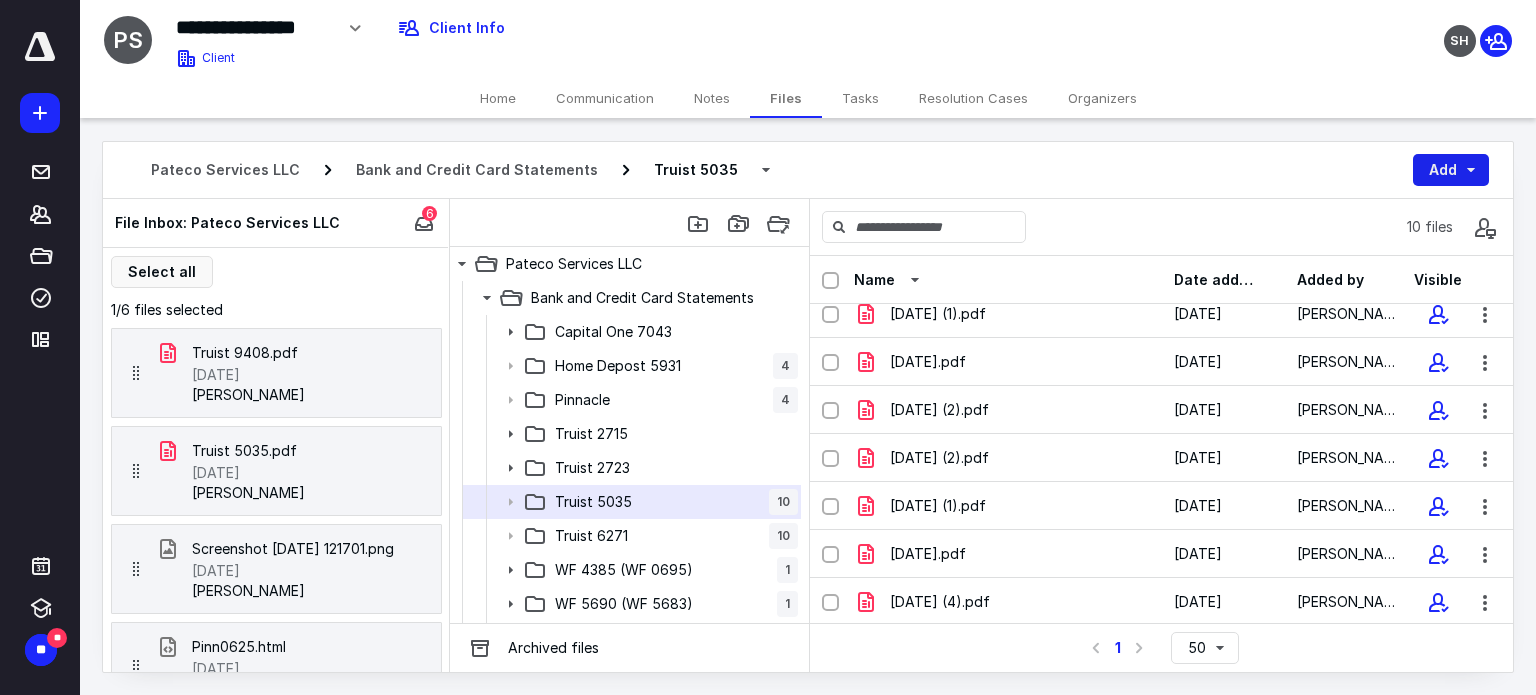 click on "Add" at bounding box center [1451, 170] 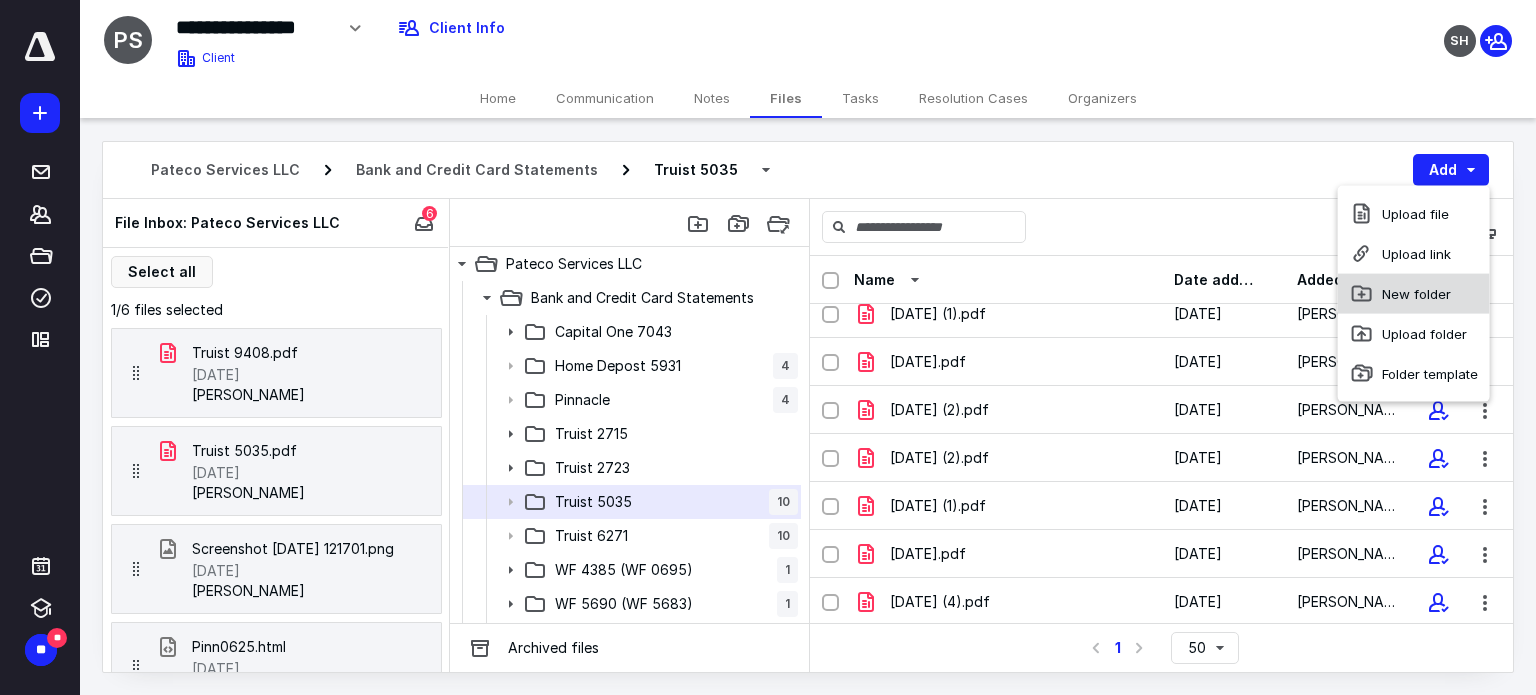 click on "New folder" at bounding box center (1414, 294) 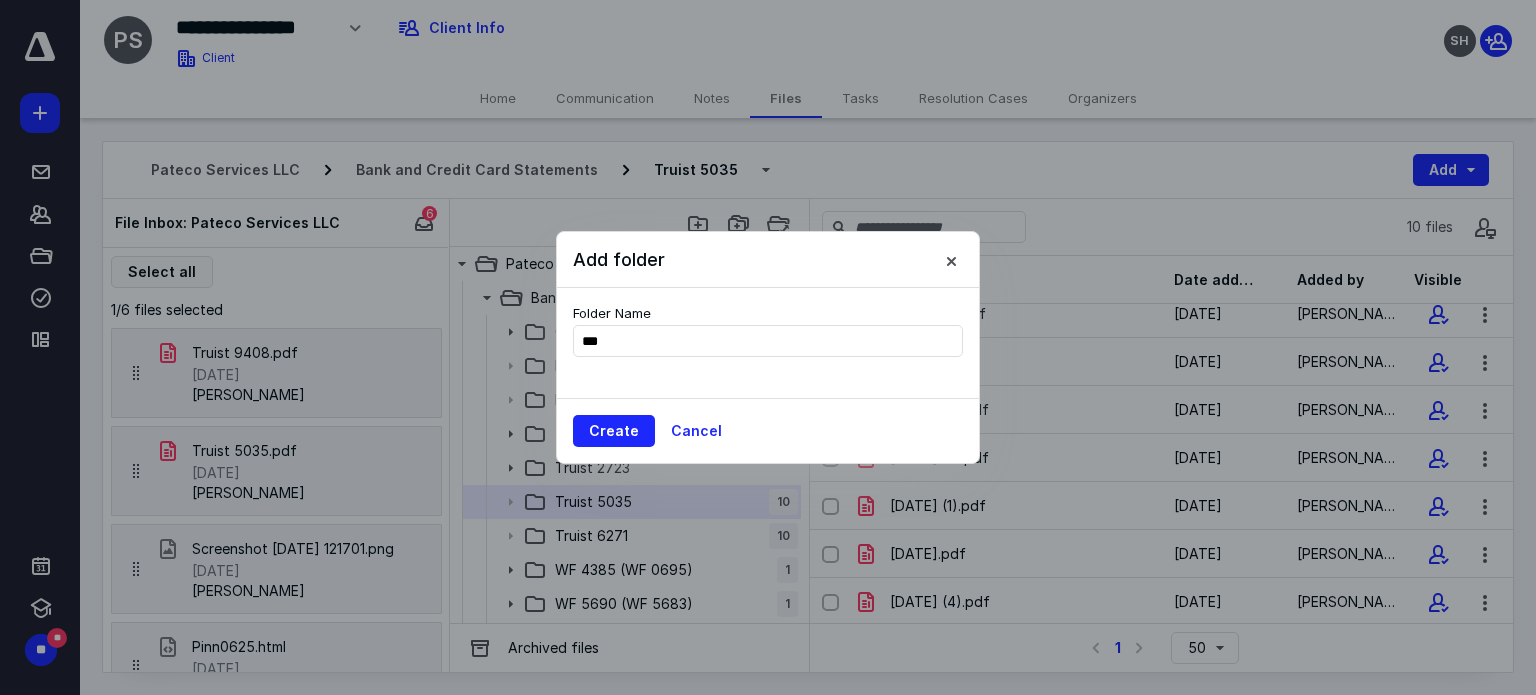 type on "****" 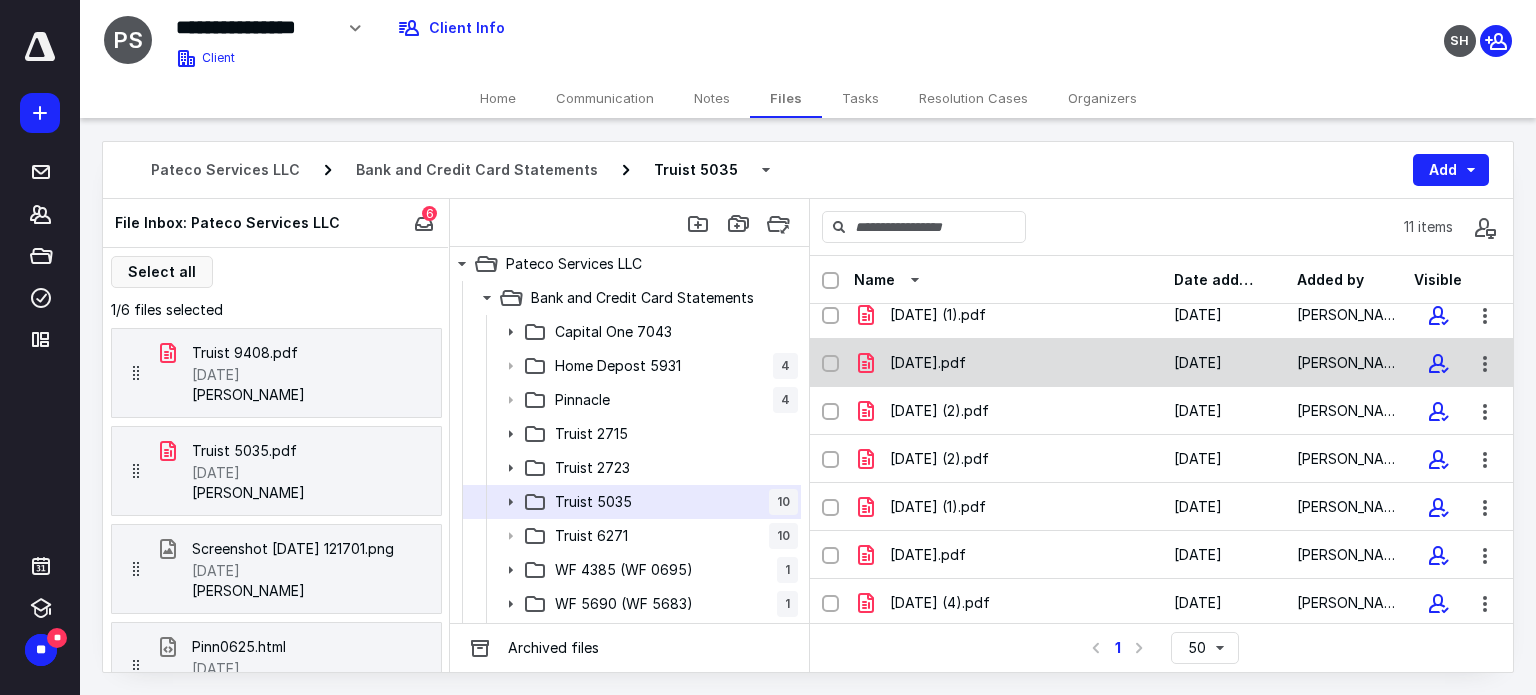 scroll, scrollTop: 0, scrollLeft: 0, axis: both 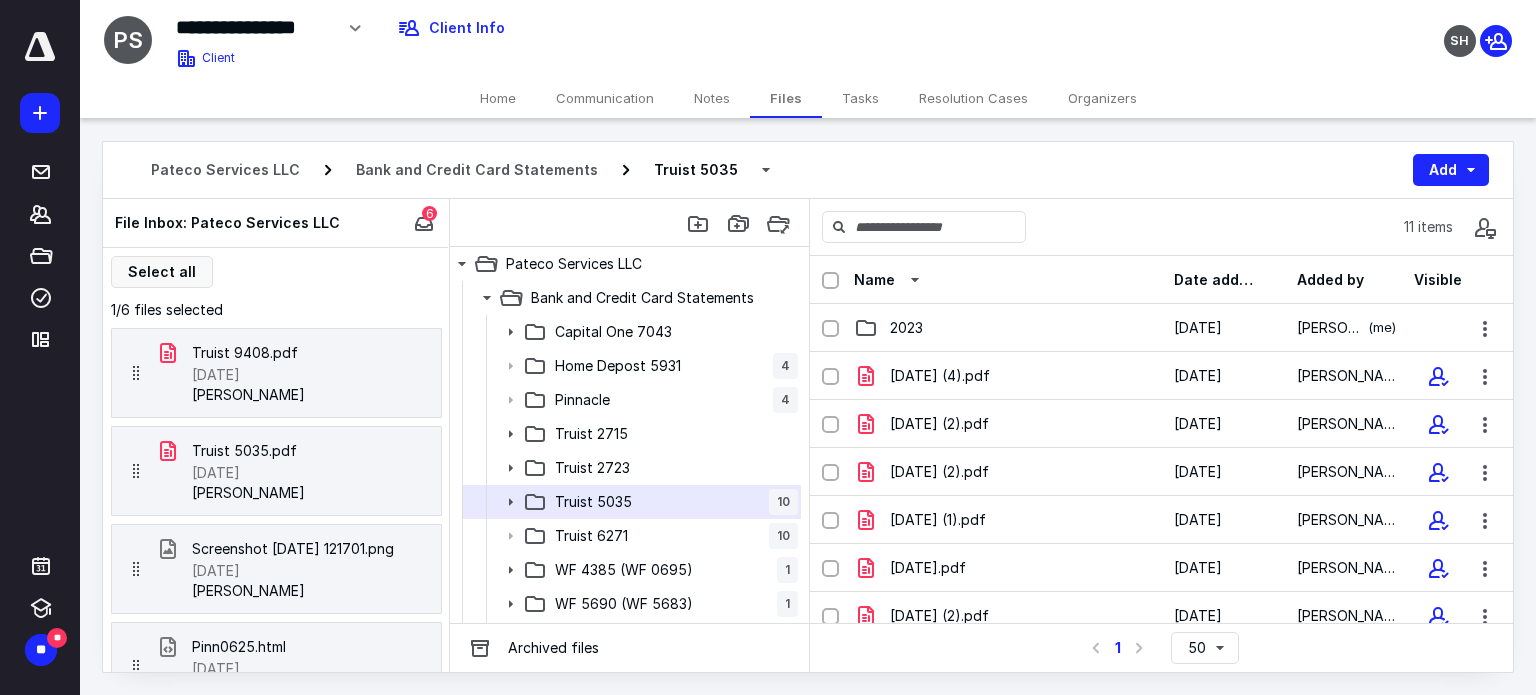 click 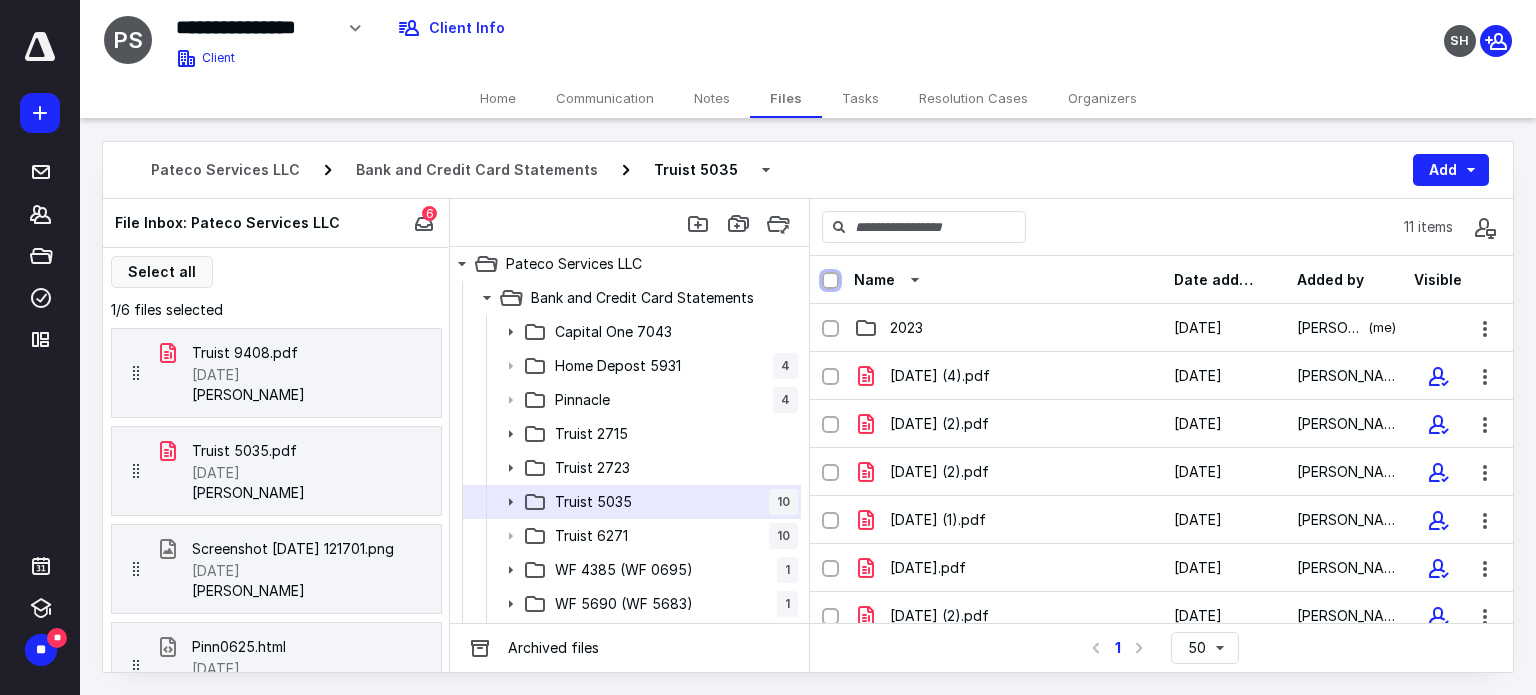 click at bounding box center (830, 281) 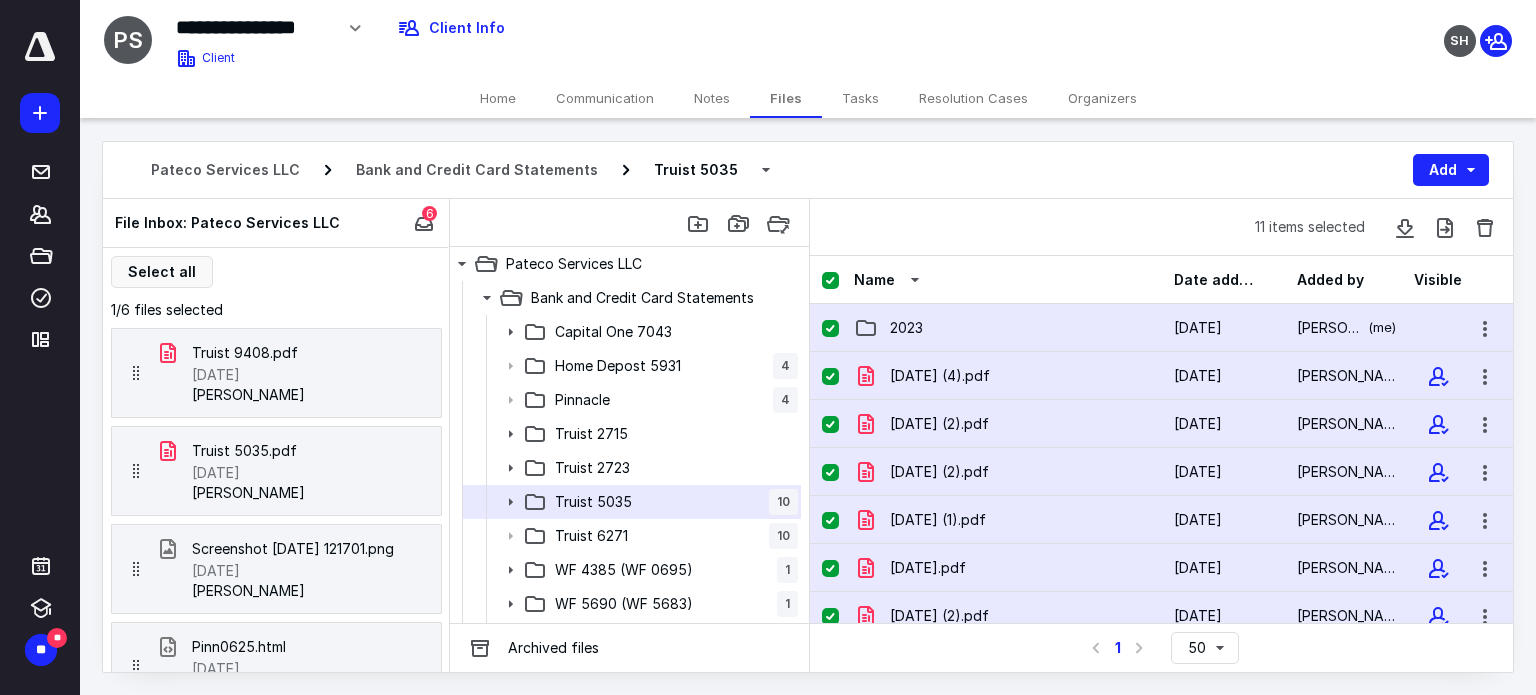 click at bounding box center [830, 329] 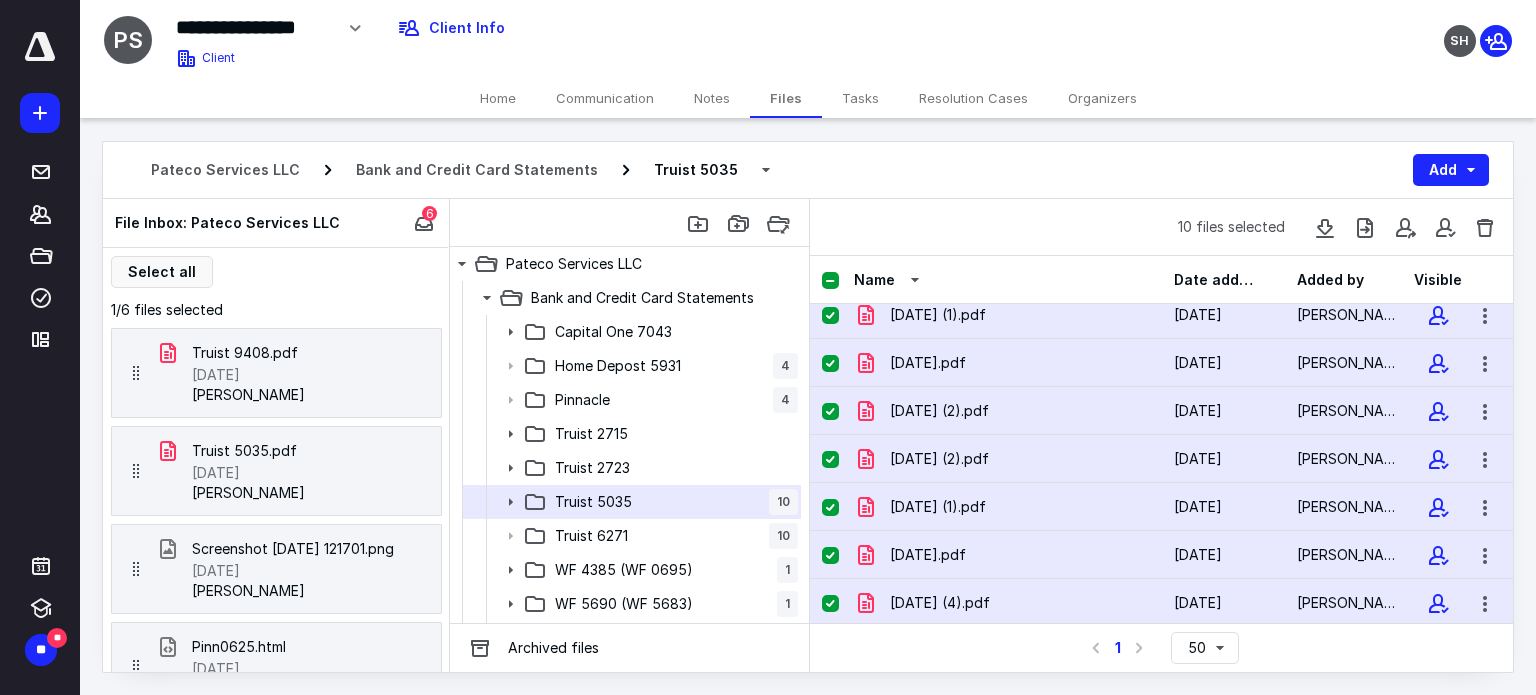 scroll, scrollTop: 0, scrollLeft: 0, axis: both 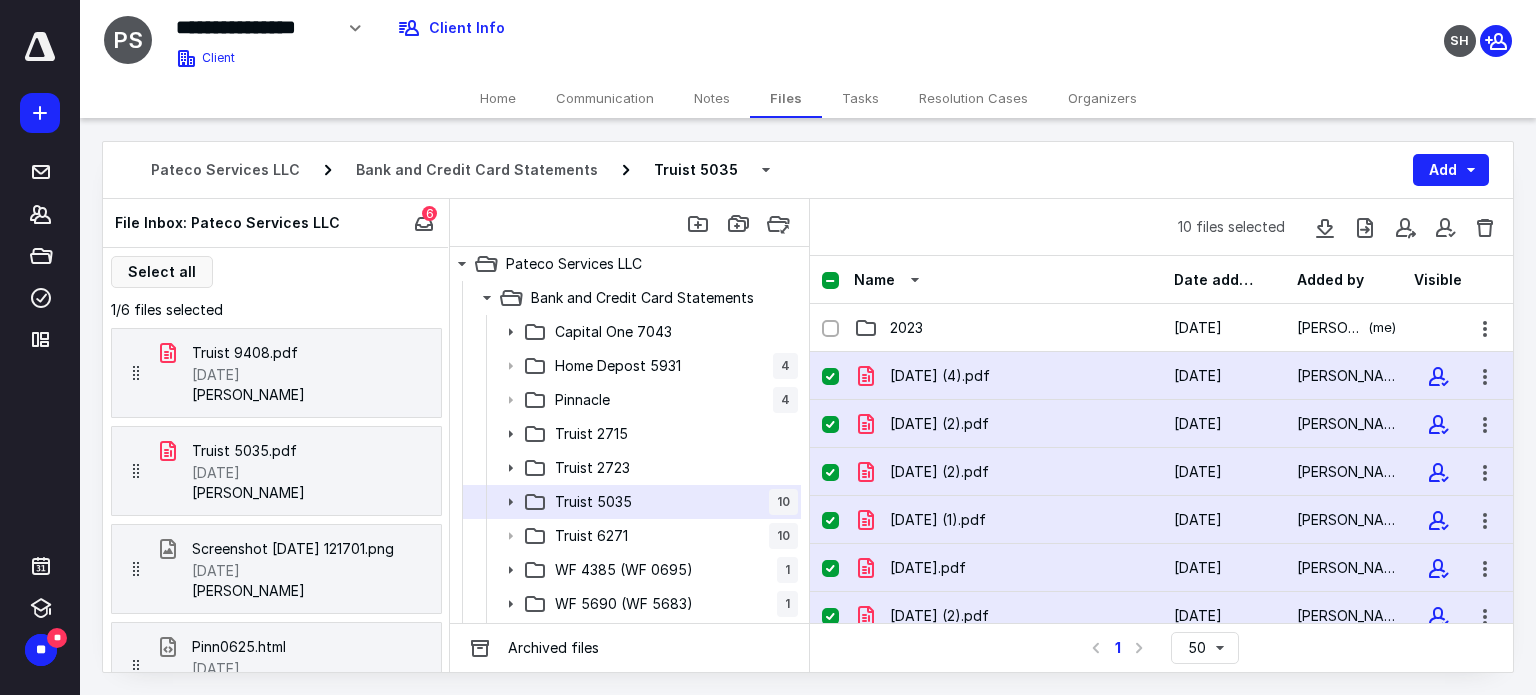 checkbox on "false" 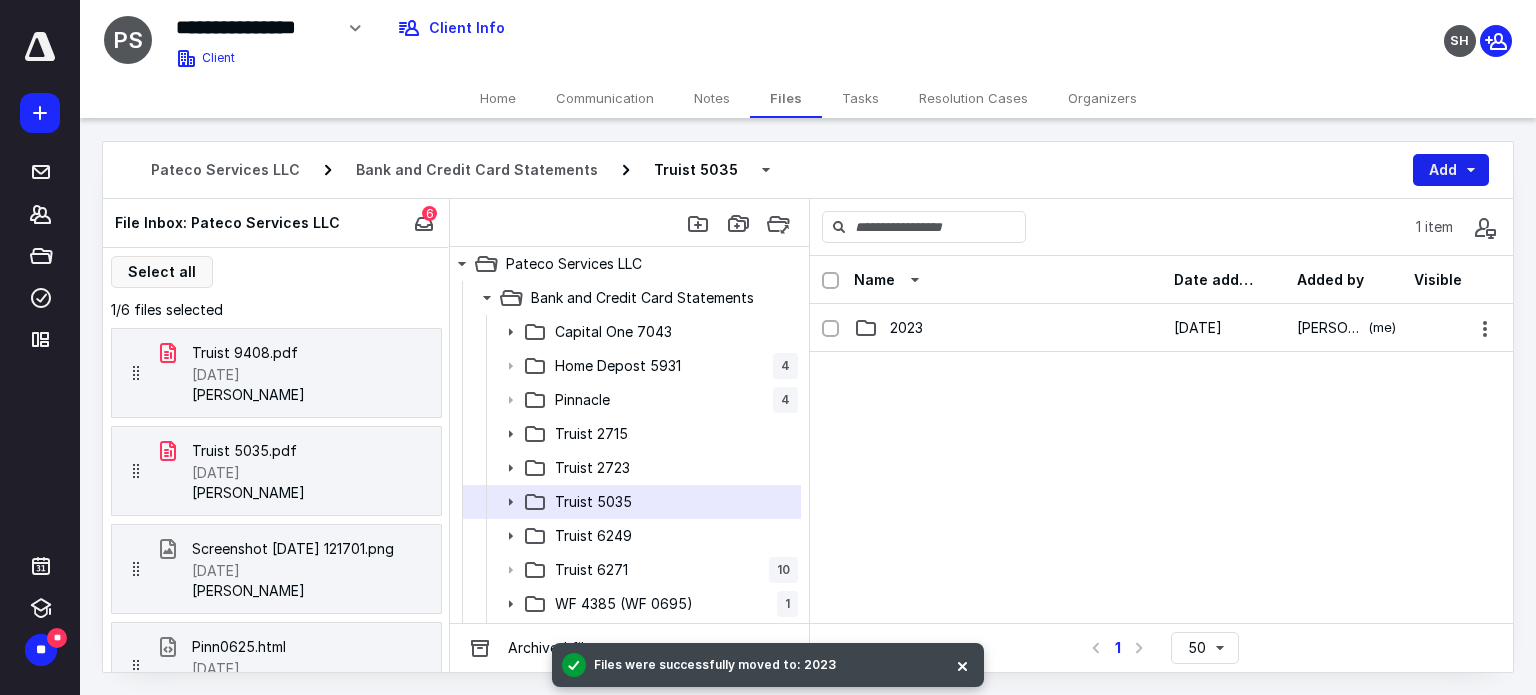 click on "Add" at bounding box center (1451, 170) 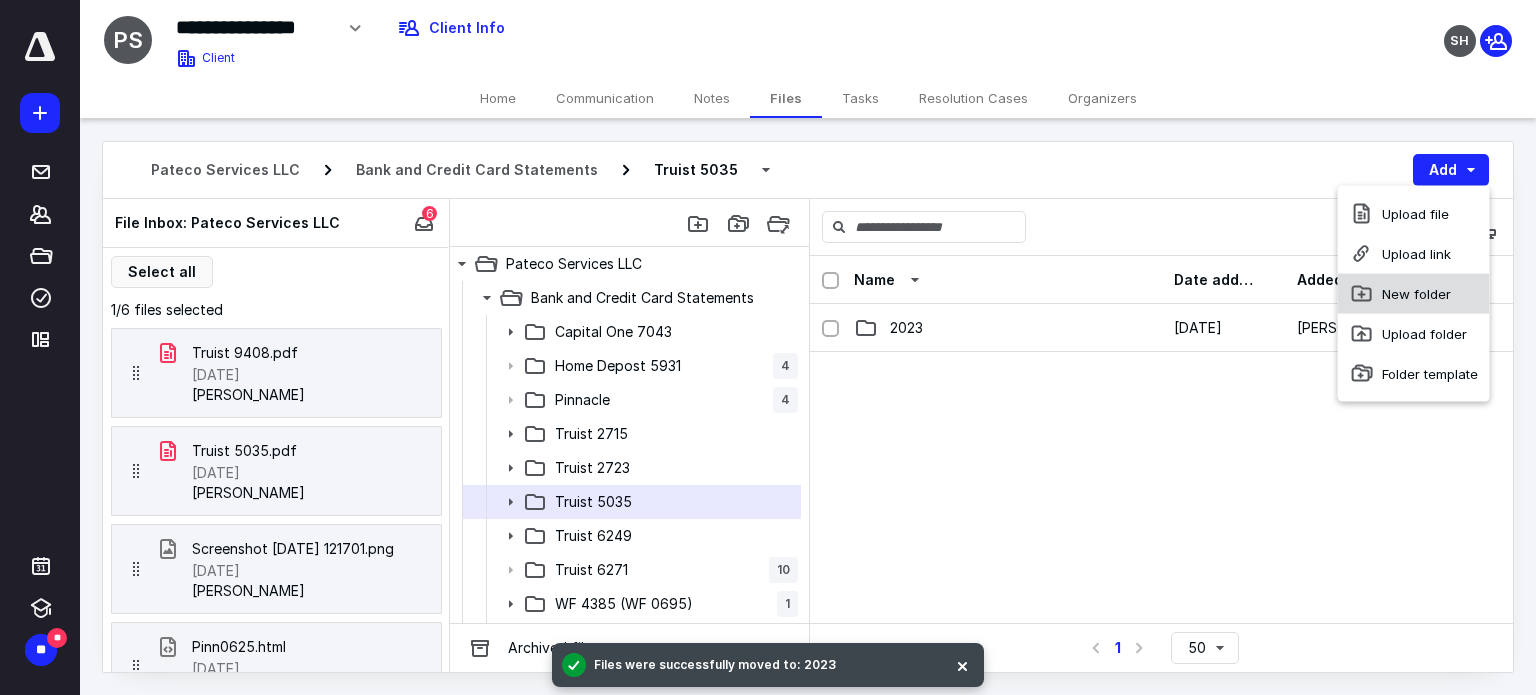 click on "New folder" at bounding box center [1414, 294] 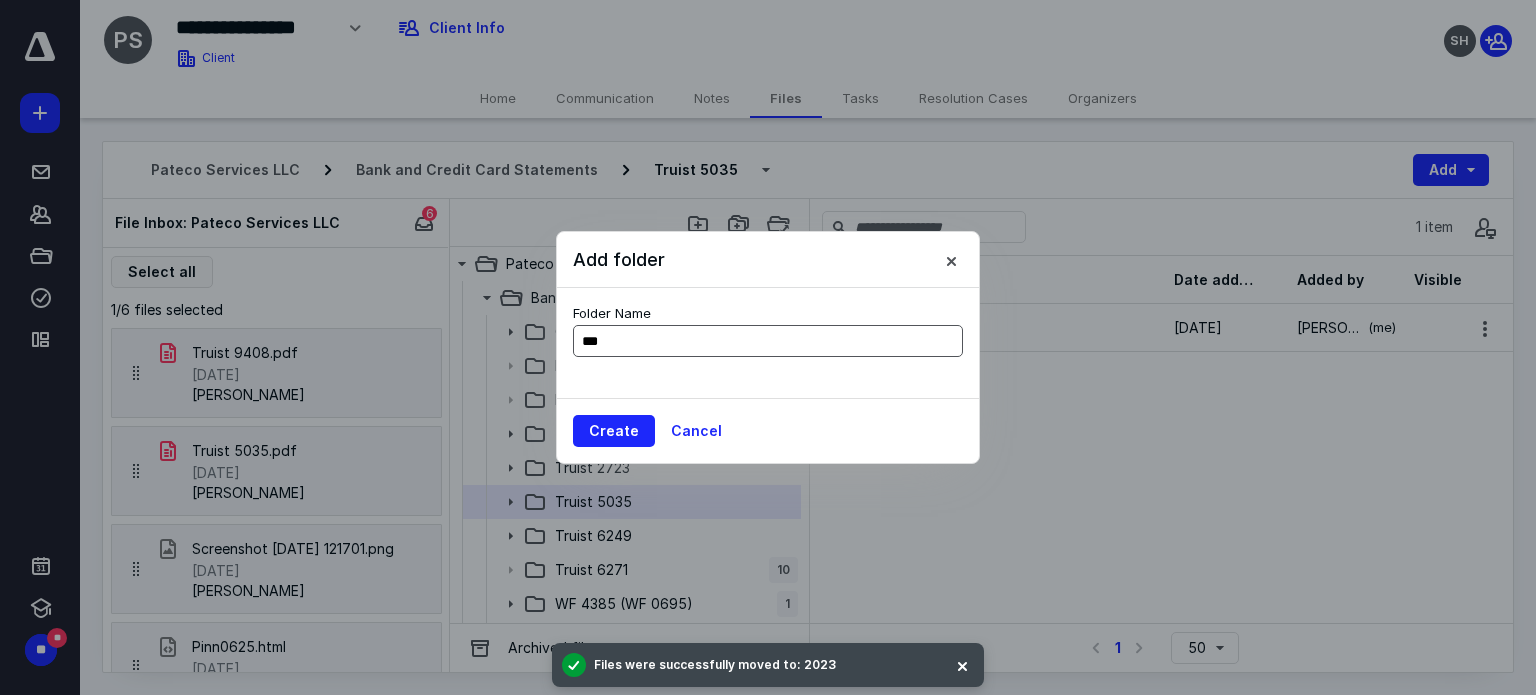 type on "****" 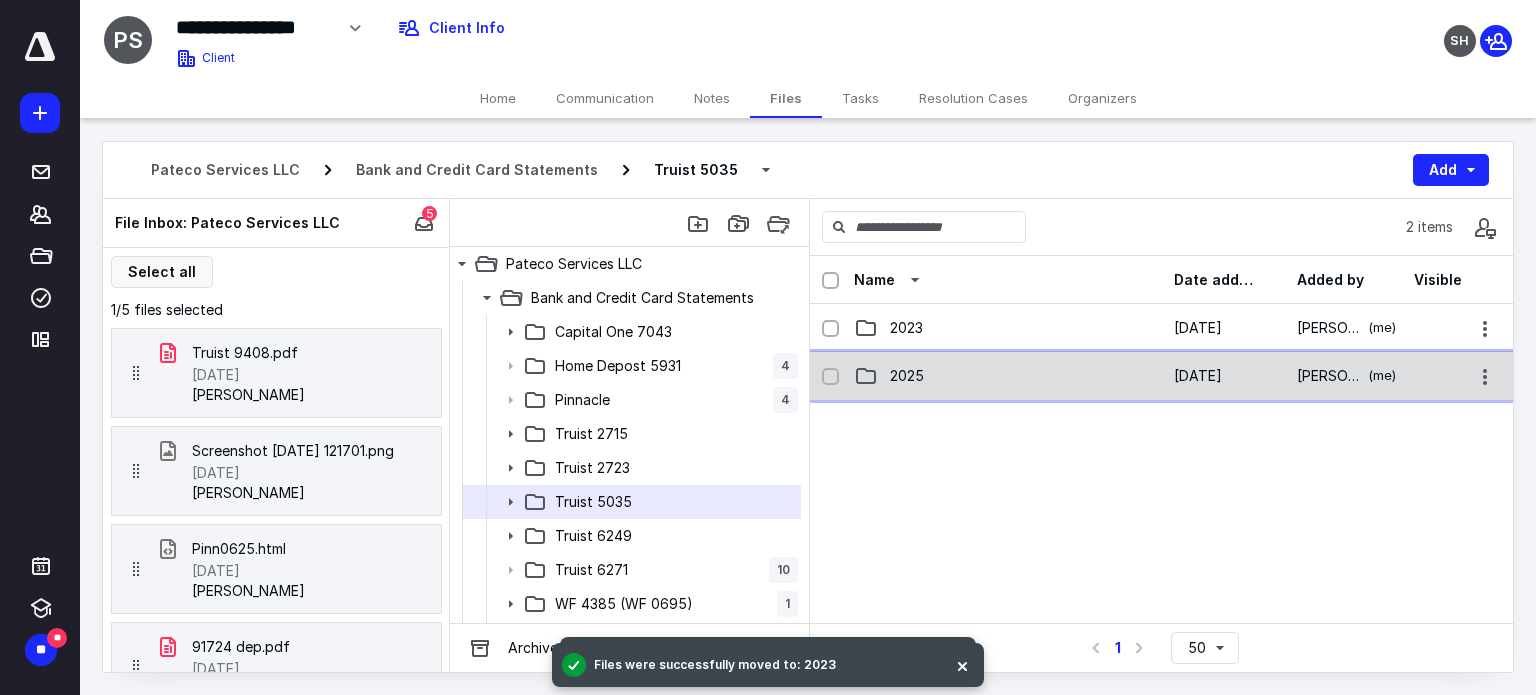click on "2025" at bounding box center [907, 376] 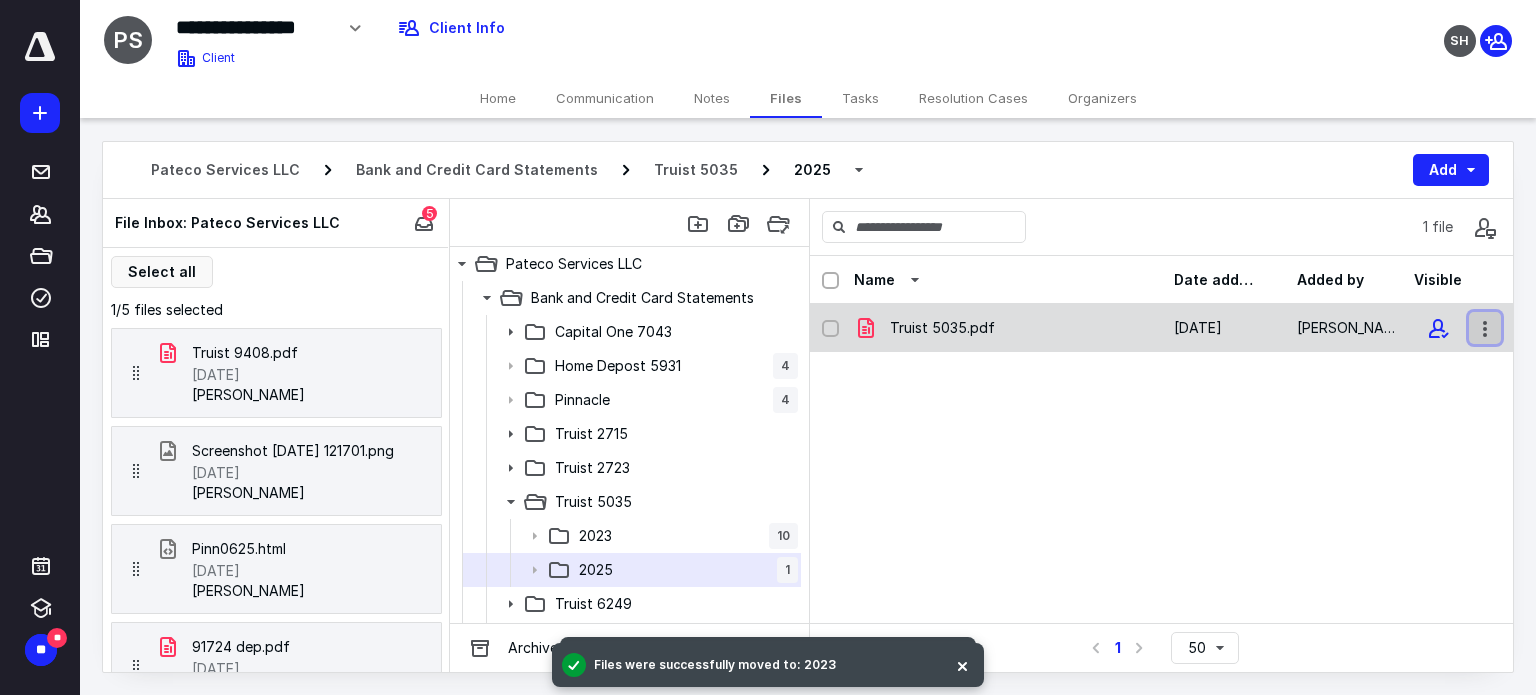 click at bounding box center [1485, 328] 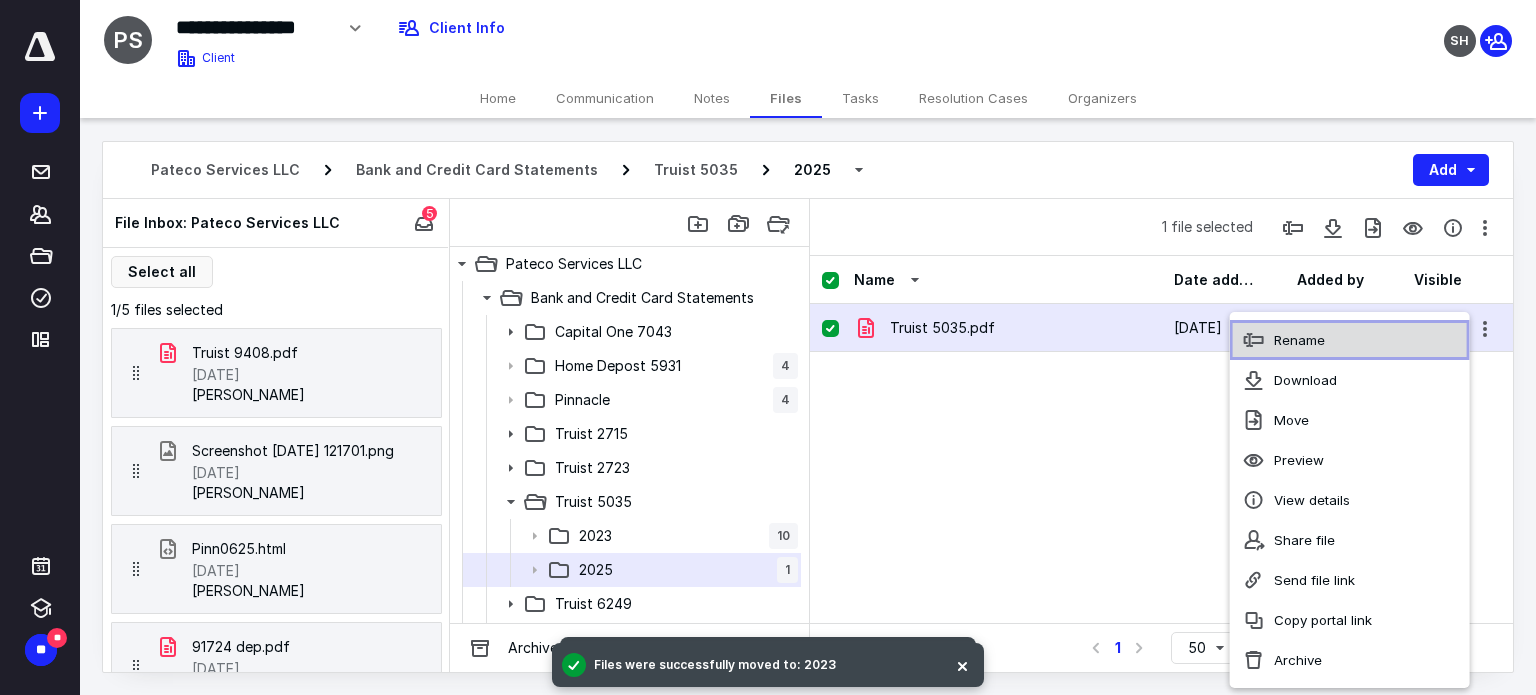 click on "Rename" at bounding box center [1350, 340] 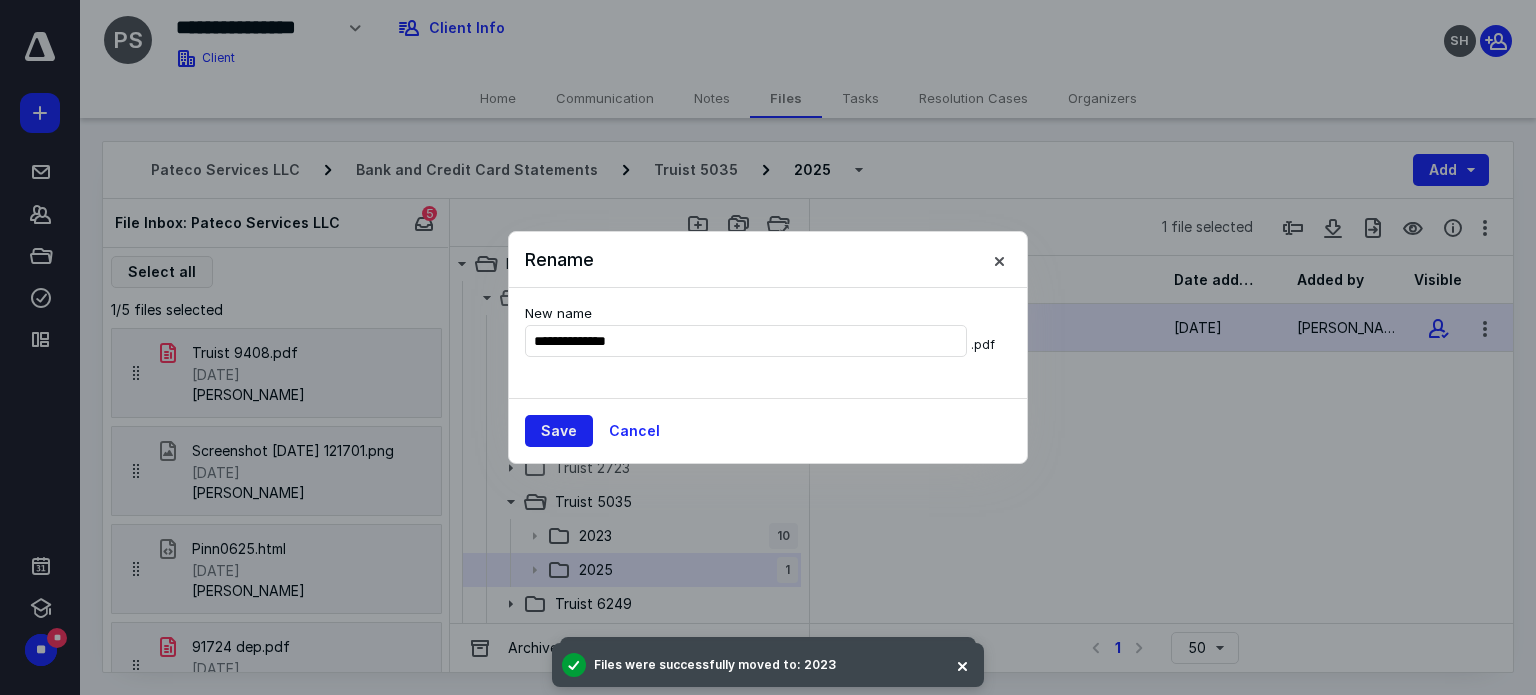 type on "**********" 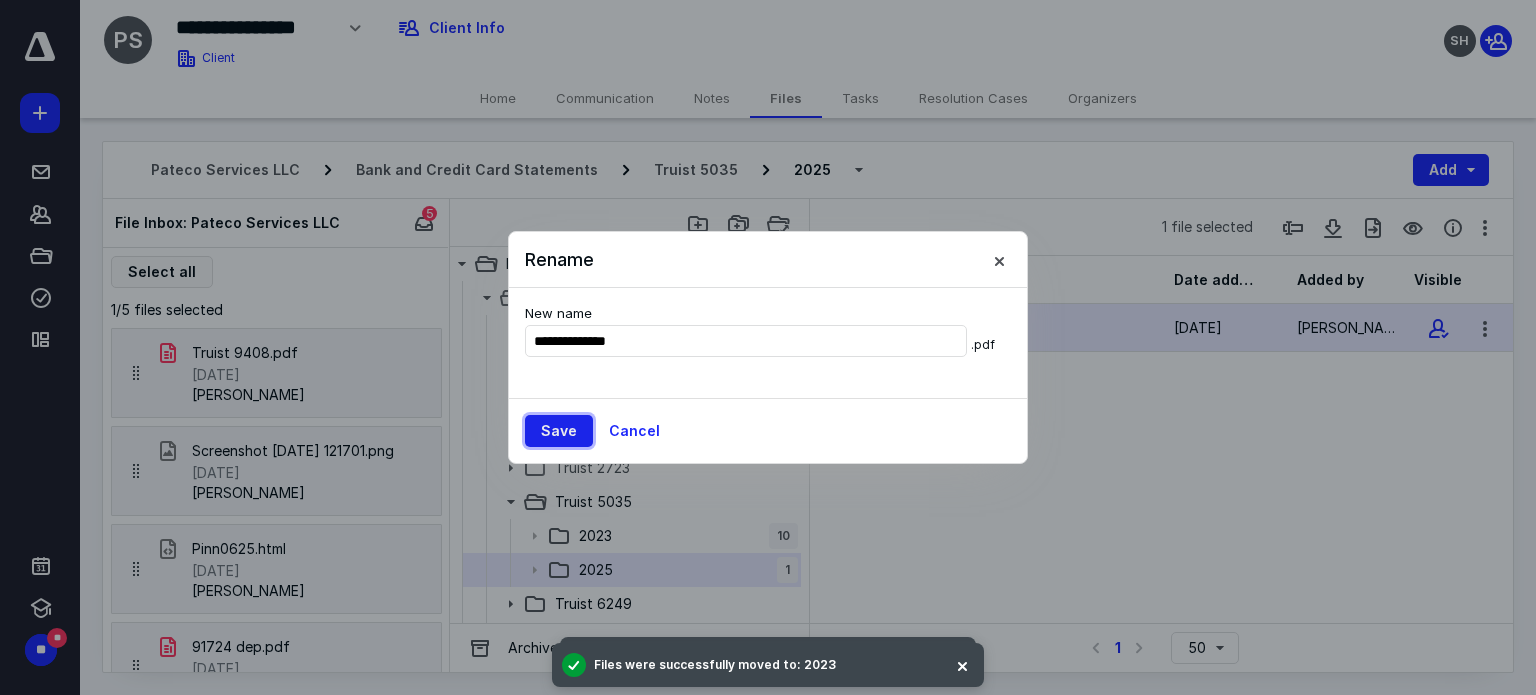 click on "Save" at bounding box center [559, 431] 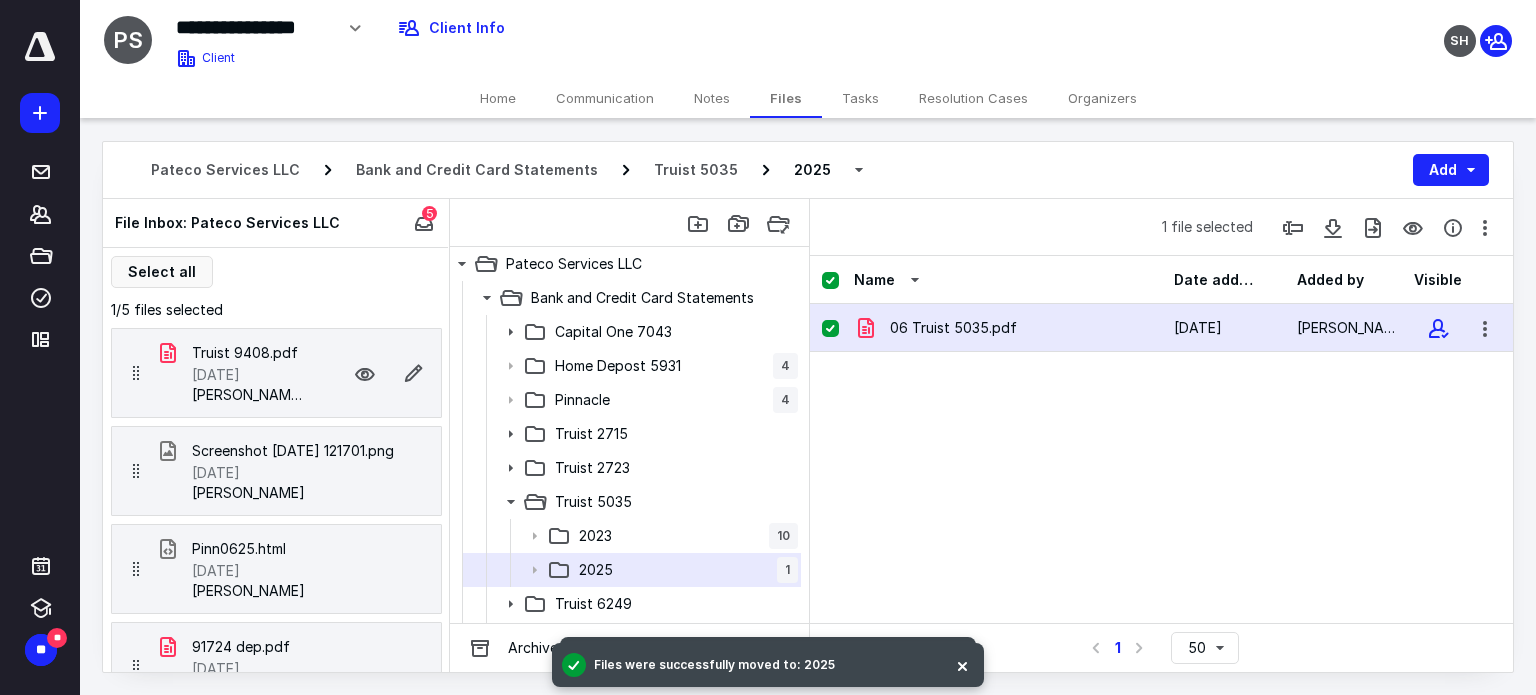 click on "[DATE]" at bounding box center [216, 375] 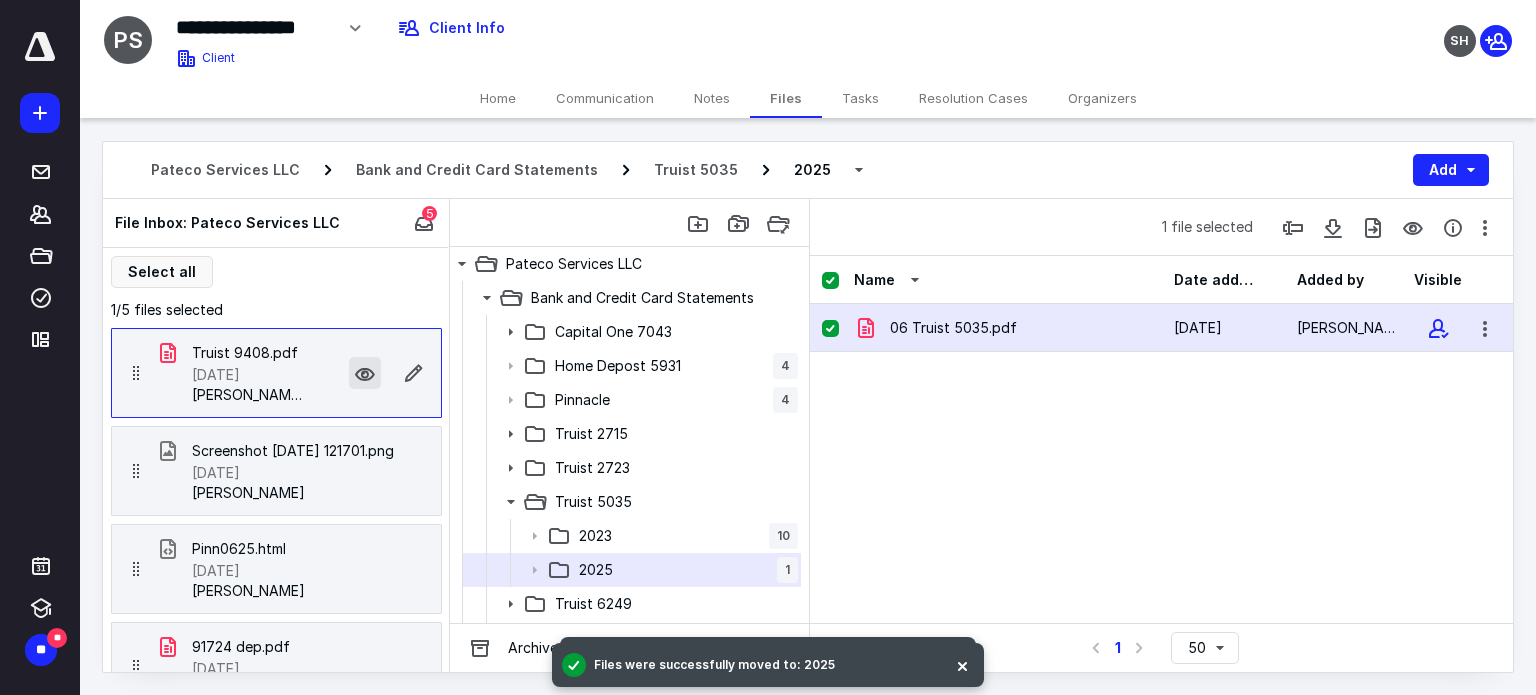 click at bounding box center (365, 373) 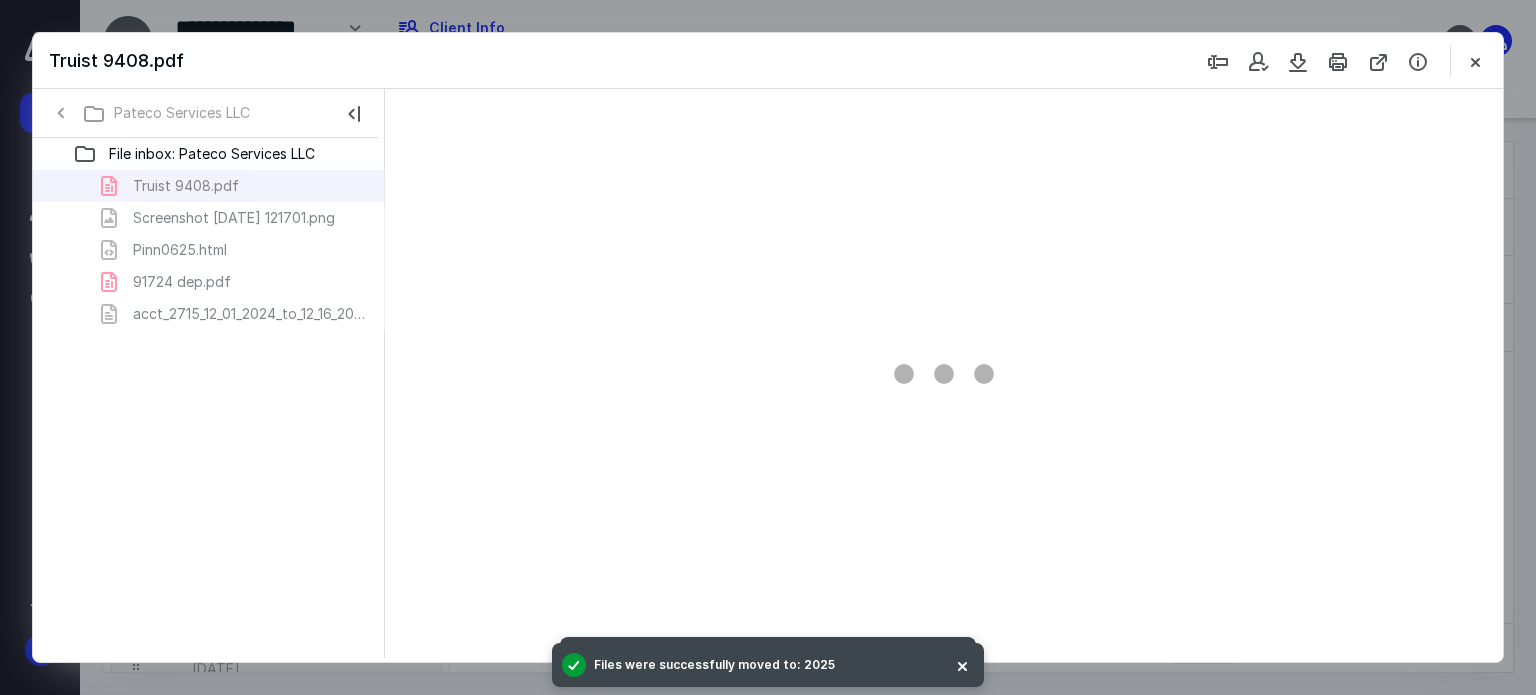 scroll, scrollTop: 0, scrollLeft: 0, axis: both 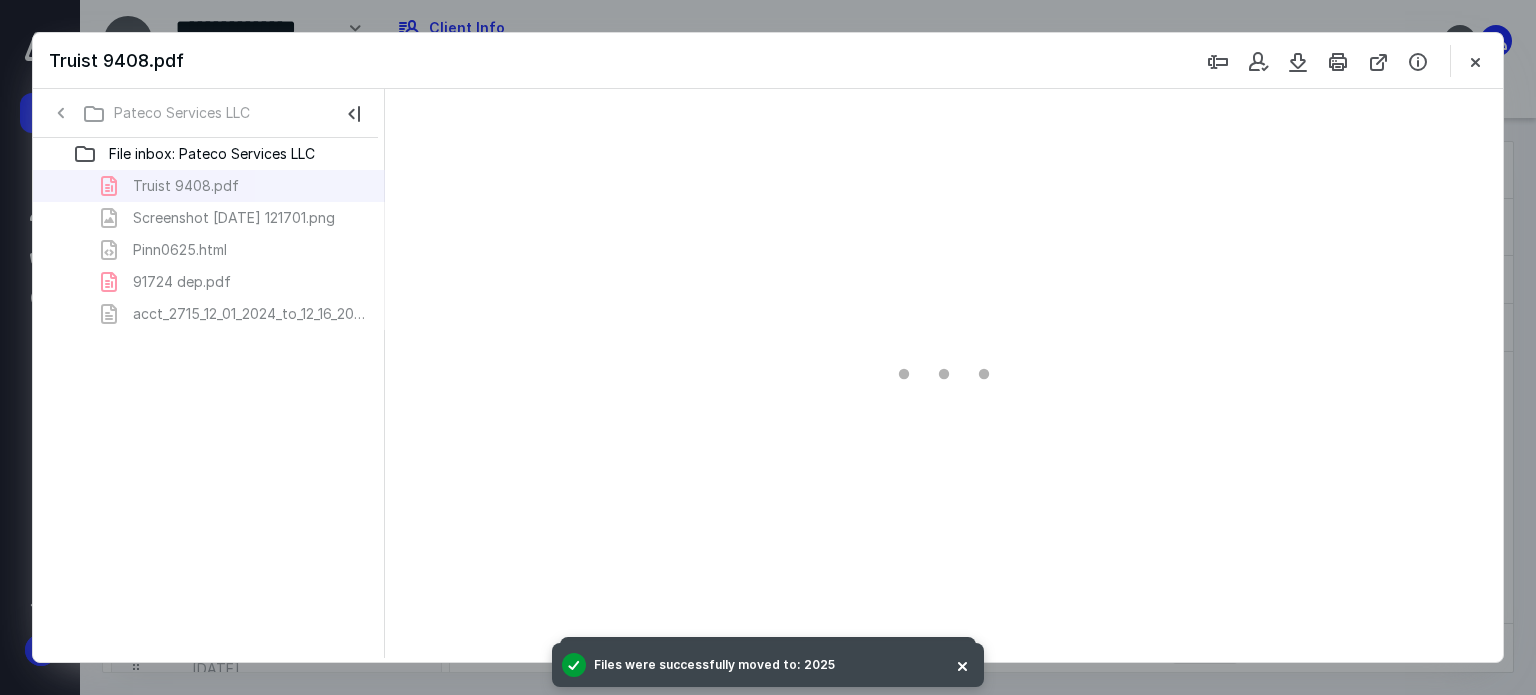 type on "67" 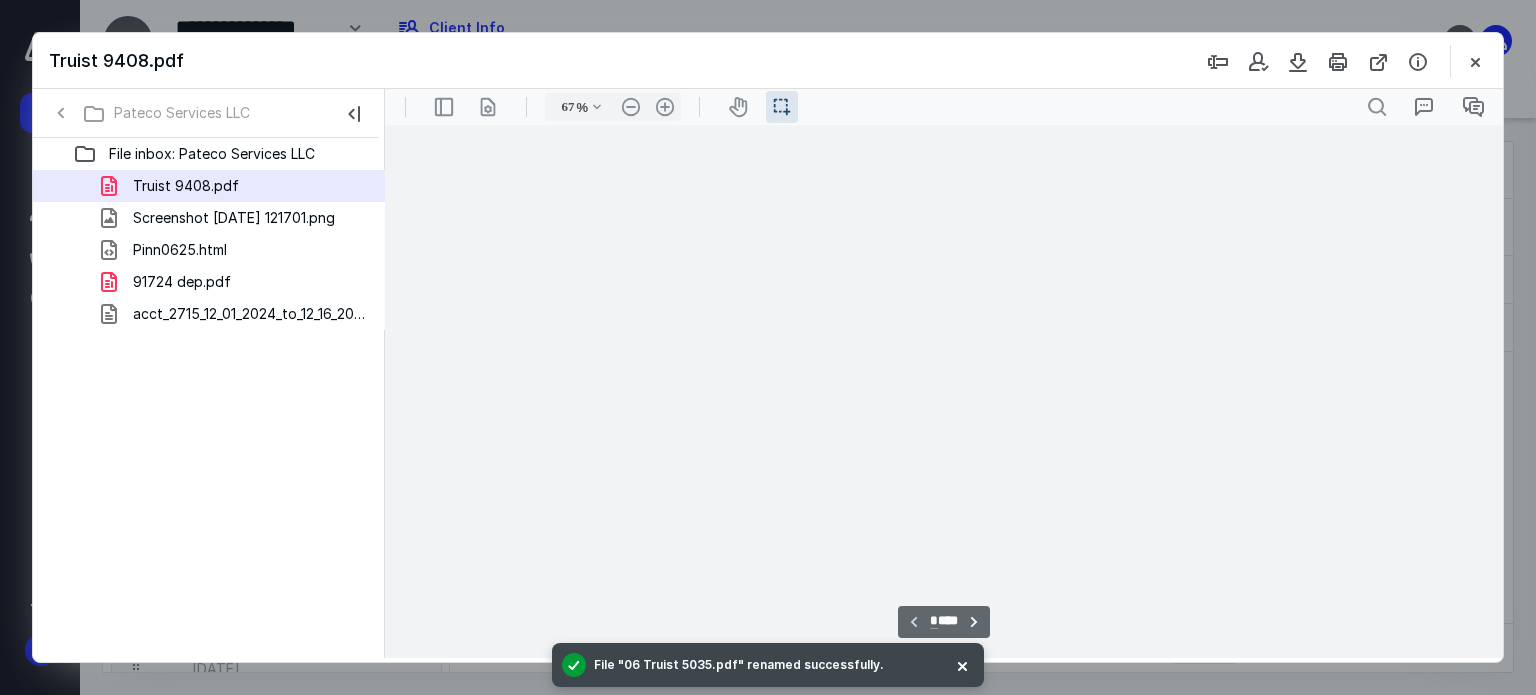 scroll, scrollTop: 39, scrollLeft: 0, axis: vertical 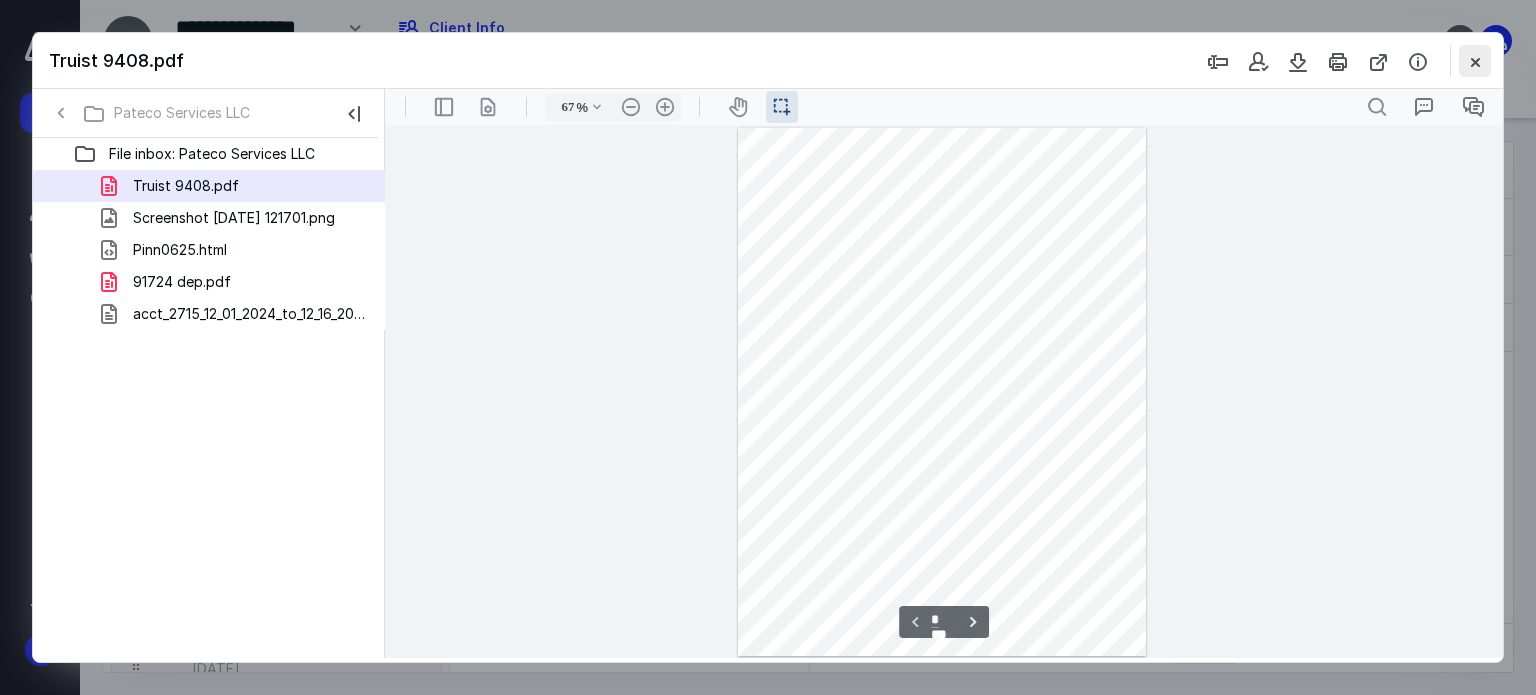 click at bounding box center [1475, 61] 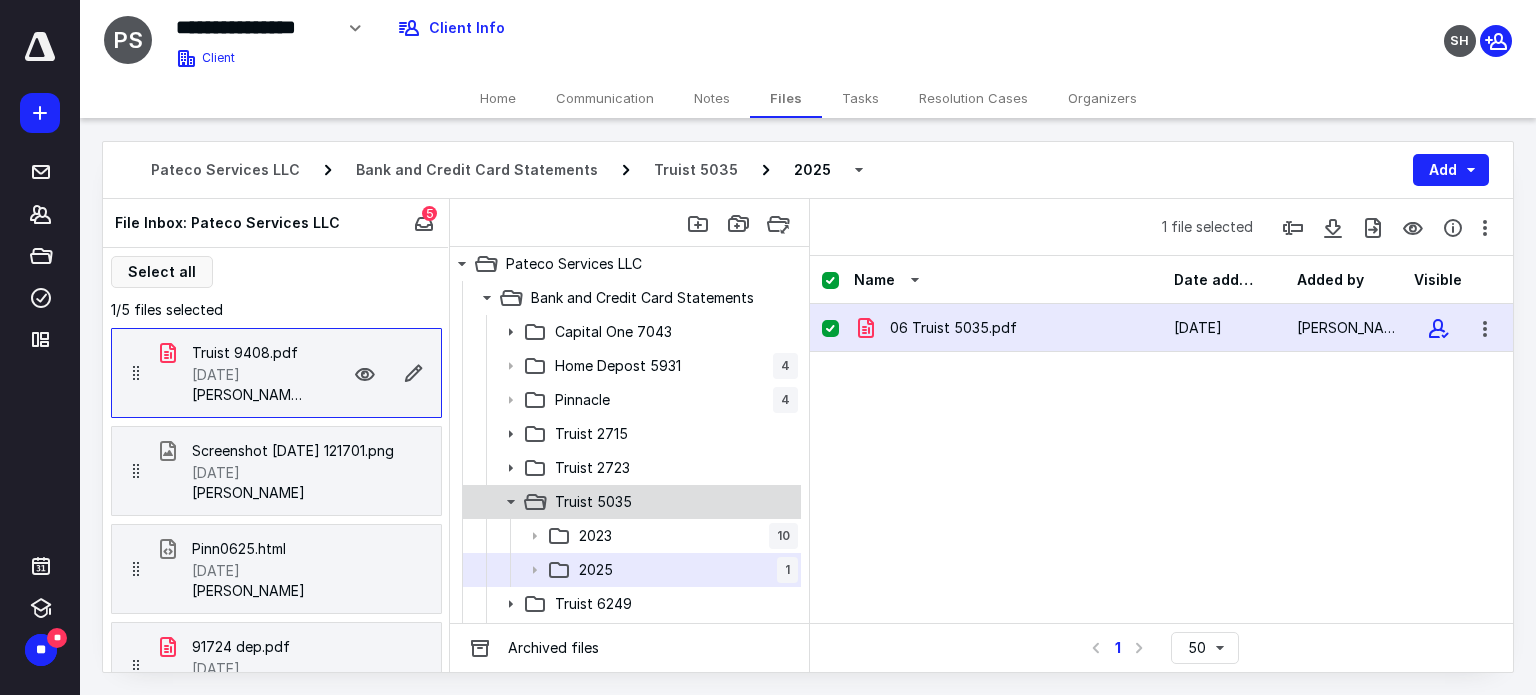 click 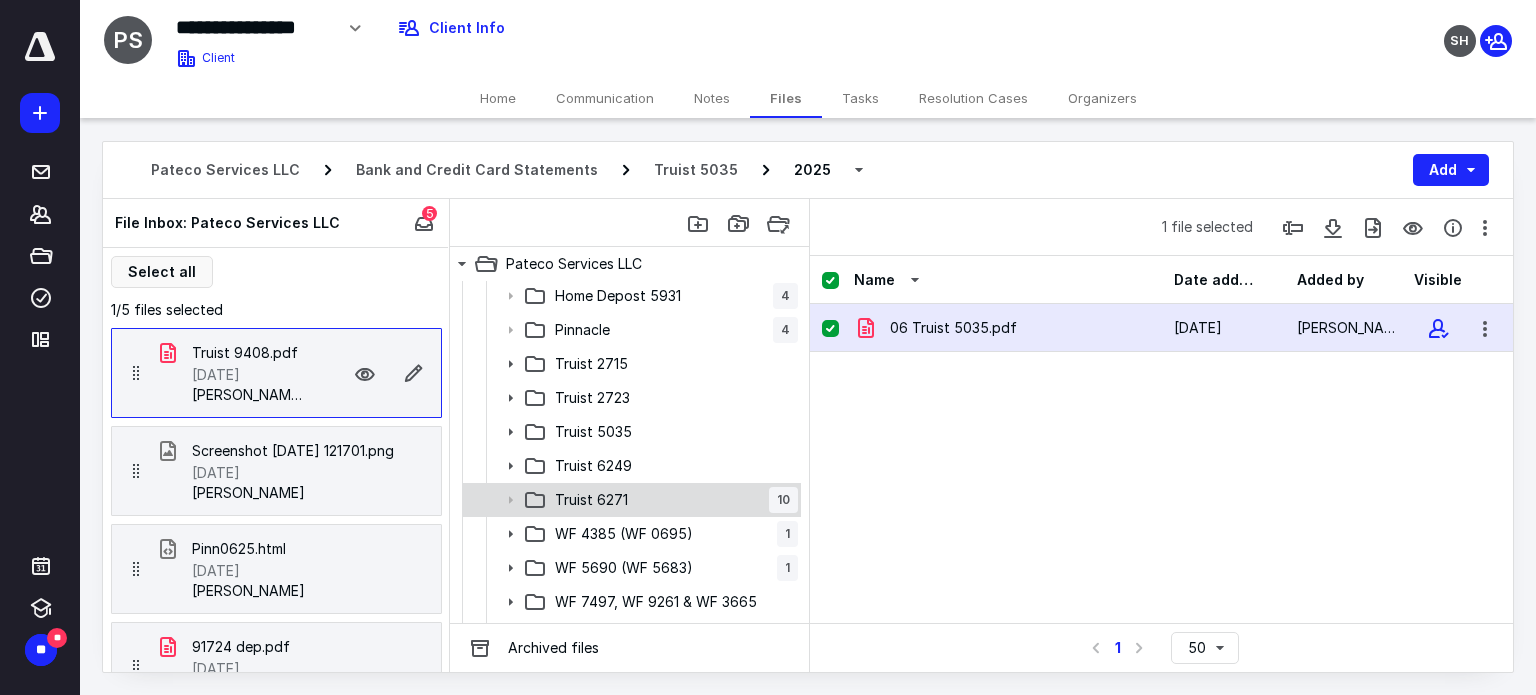 scroll, scrollTop: 100, scrollLeft: 0, axis: vertical 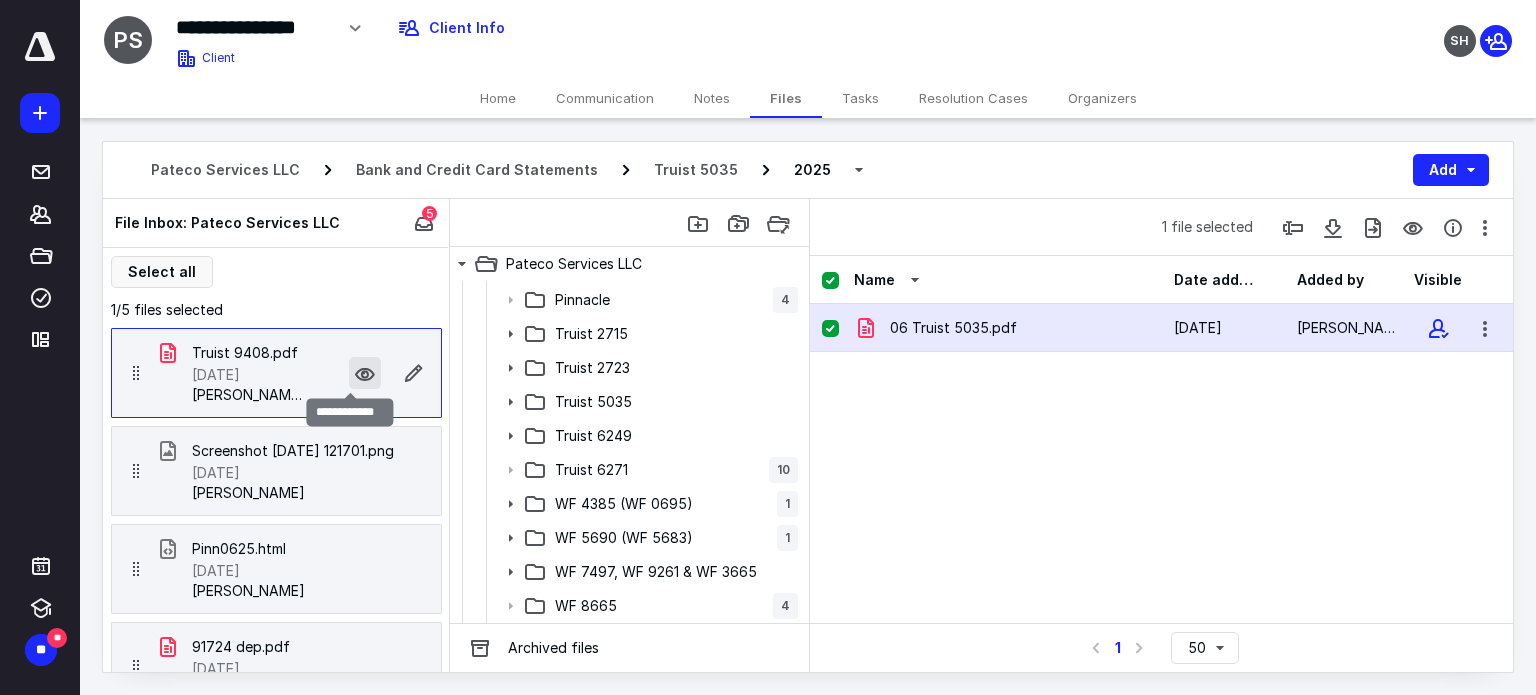 click at bounding box center (365, 373) 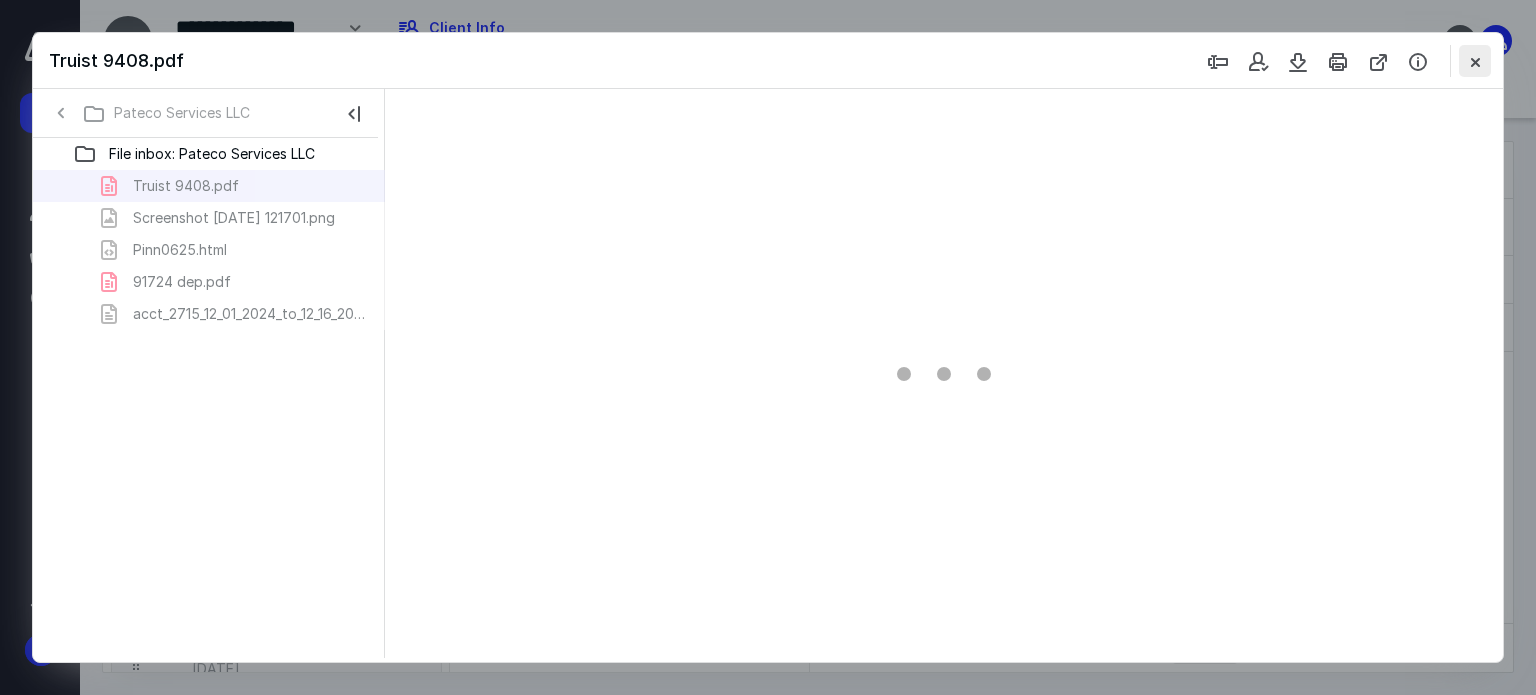 scroll, scrollTop: 0, scrollLeft: 0, axis: both 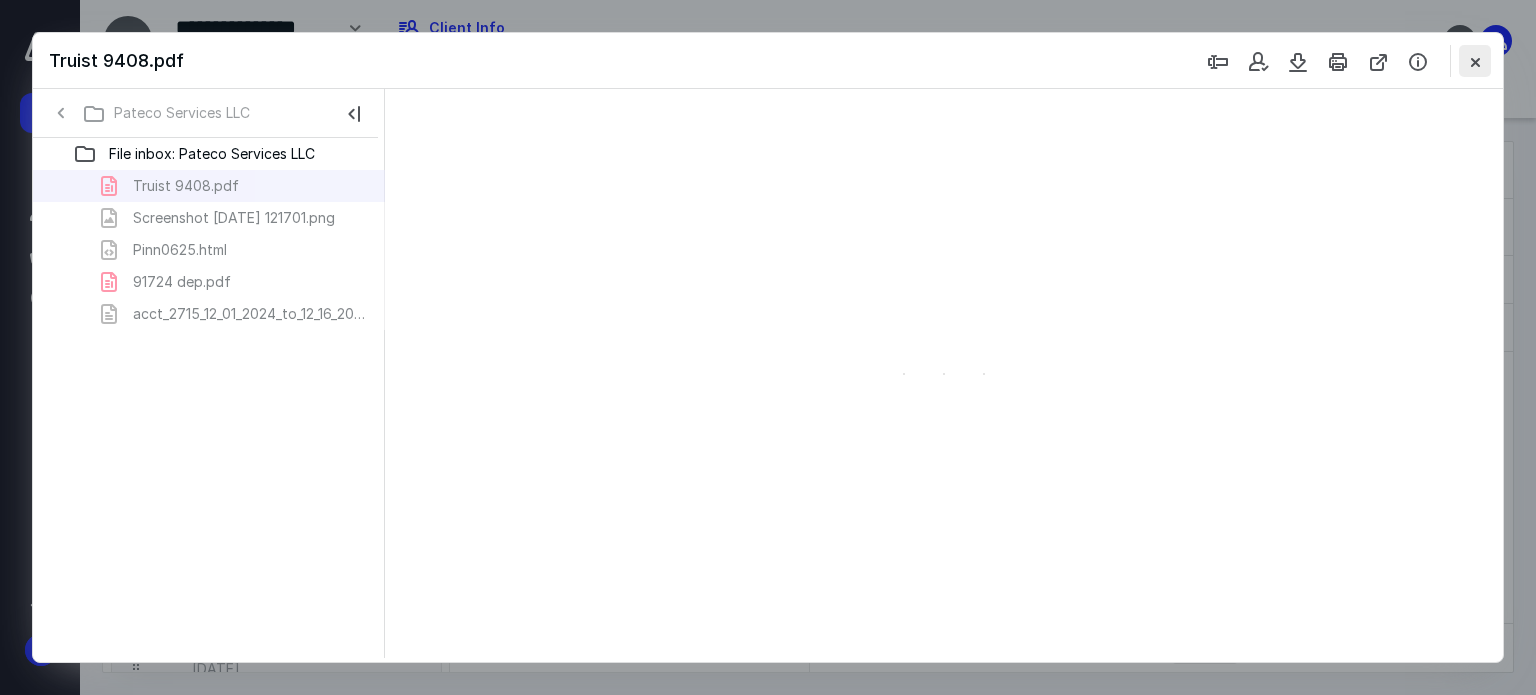 click at bounding box center (1475, 61) 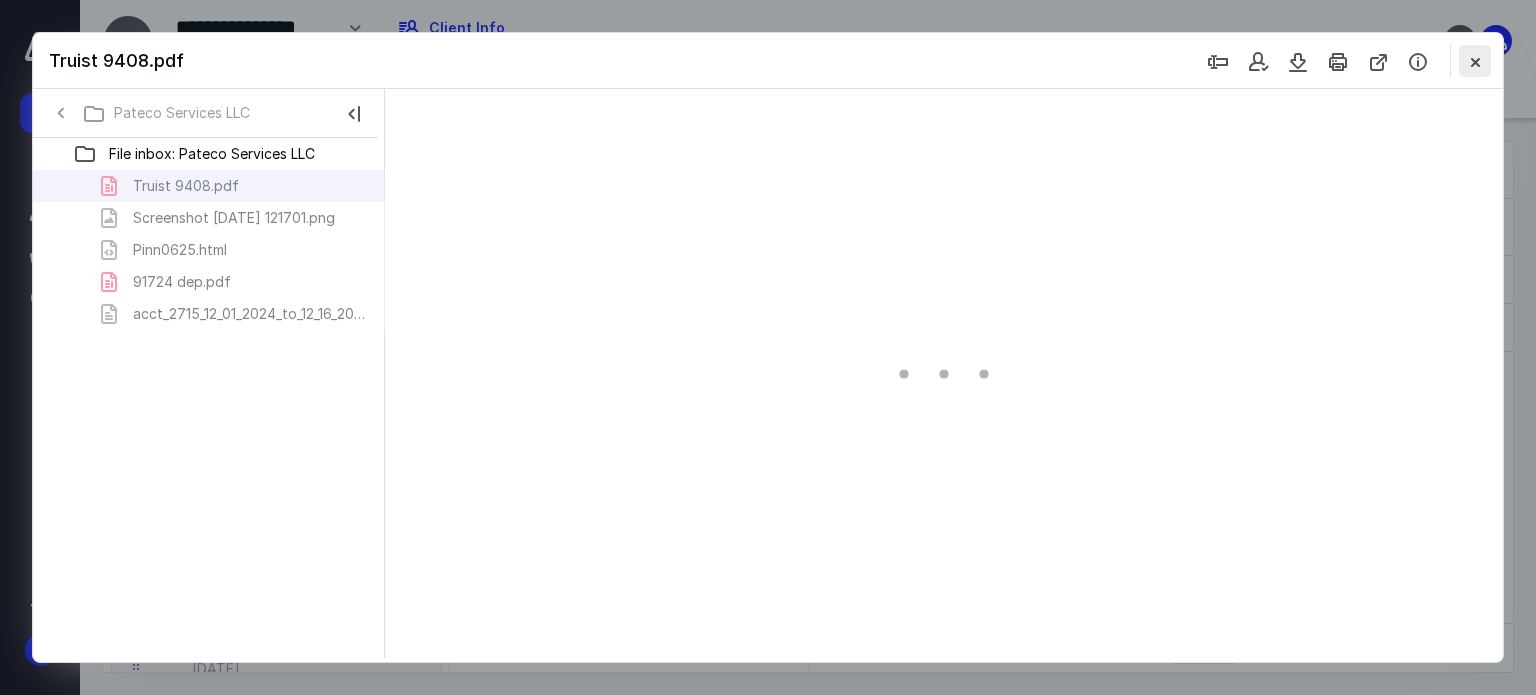 checkbox on "true" 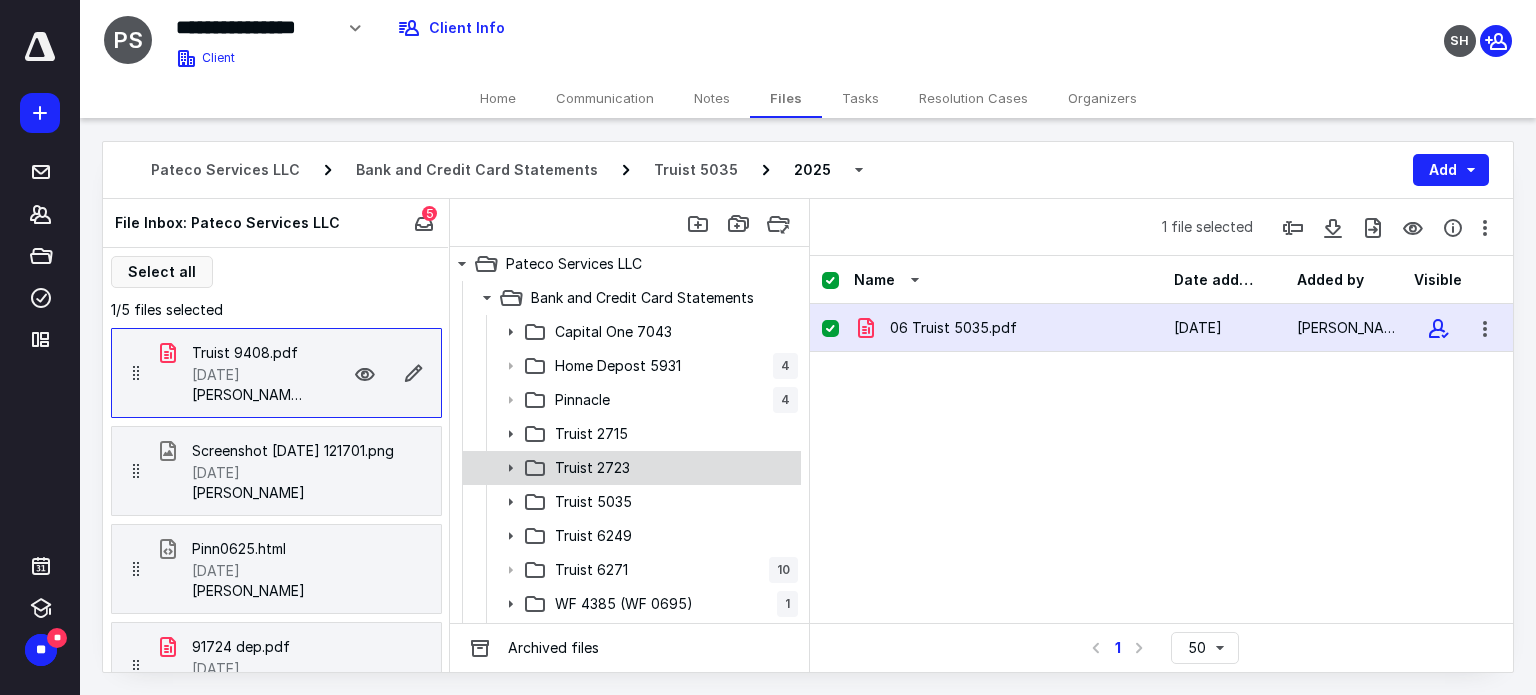 scroll, scrollTop: 100, scrollLeft: 0, axis: vertical 